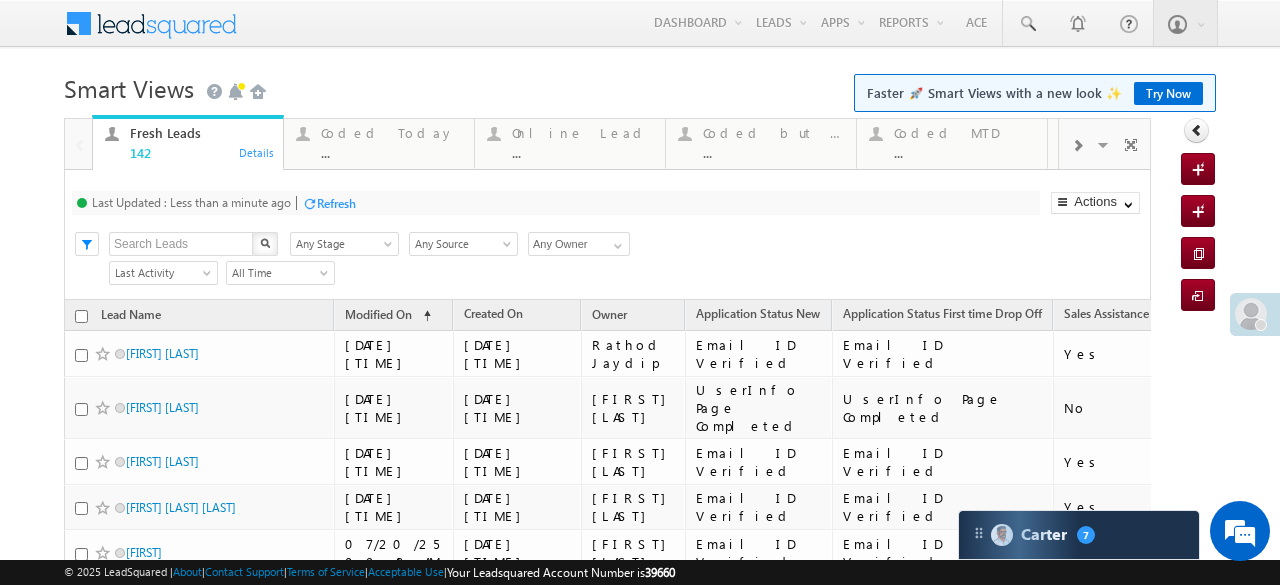 scroll, scrollTop: 0, scrollLeft: 0, axis: both 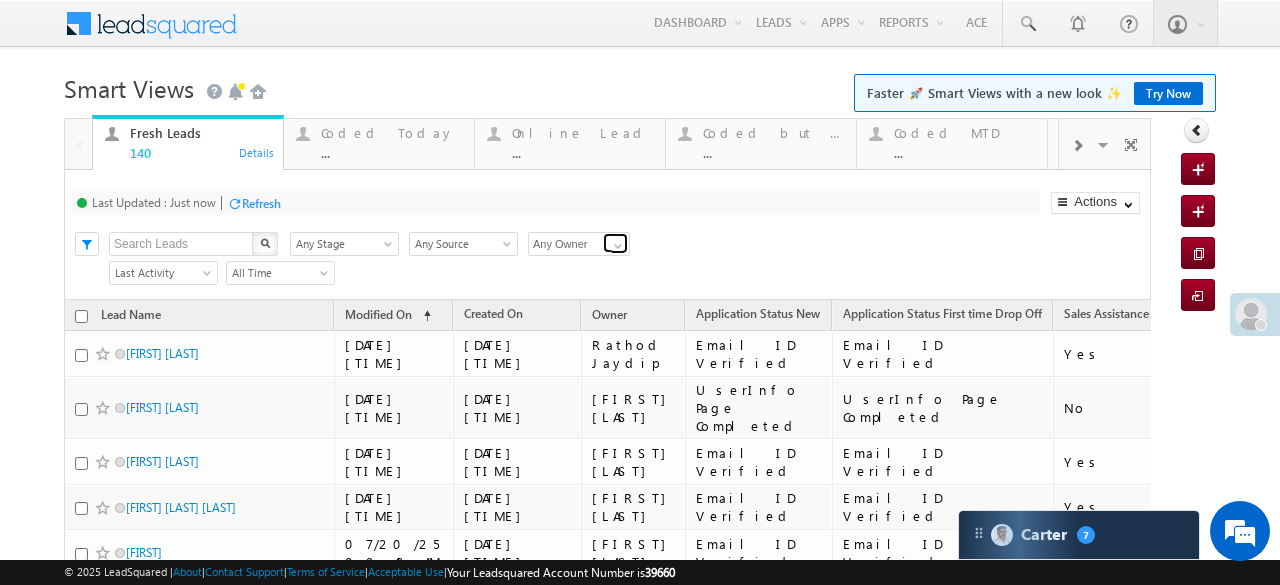 click at bounding box center [618, 246] 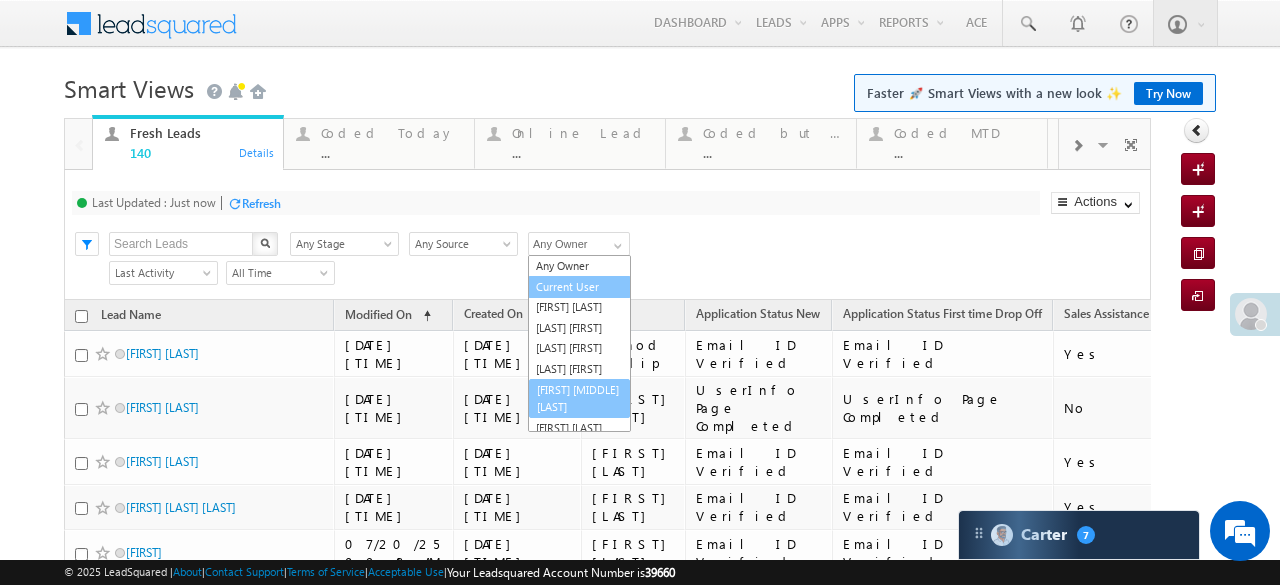 scroll, scrollTop: 210, scrollLeft: 0, axis: vertical 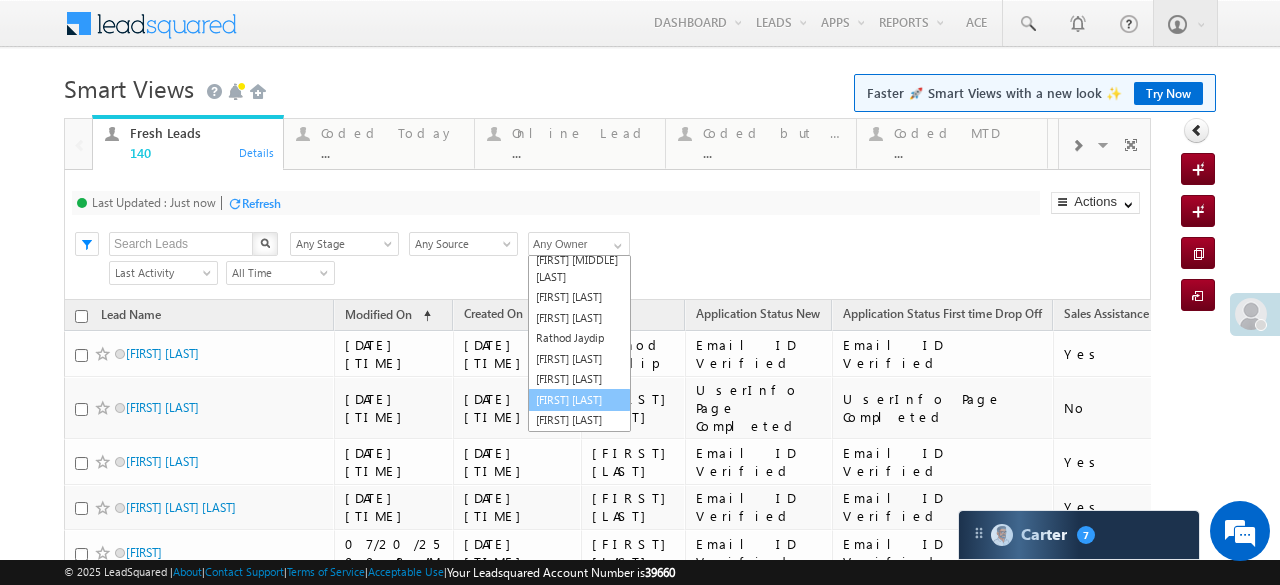 click on "[FIRST] [LAST]" at bounding box center [579, 400] 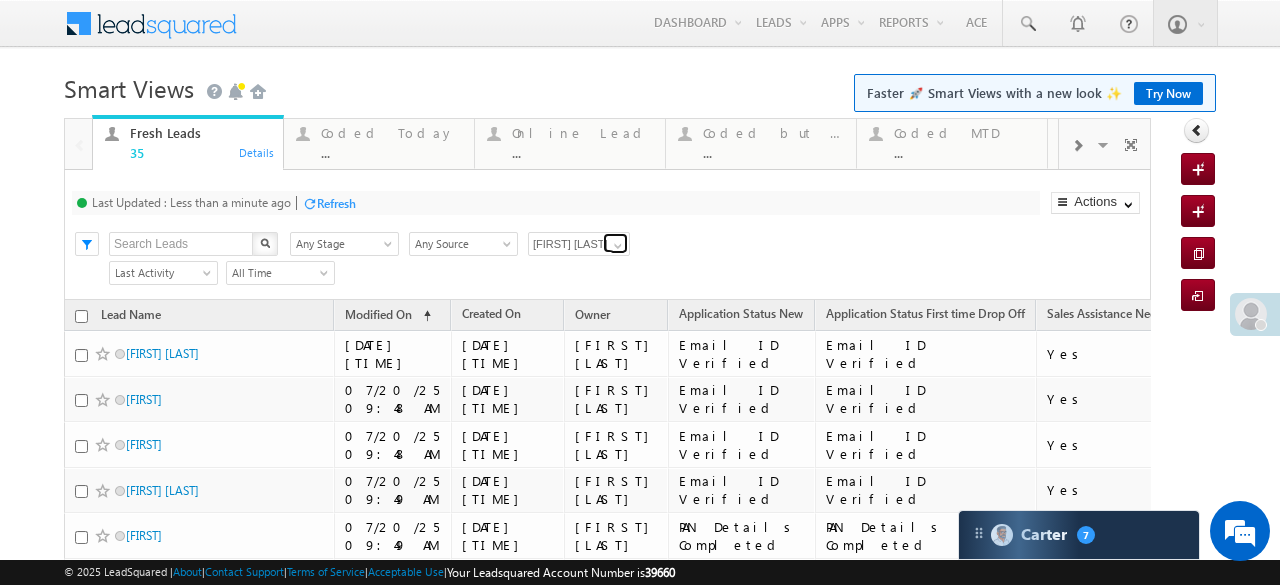 click at bounding box center [615, 243] 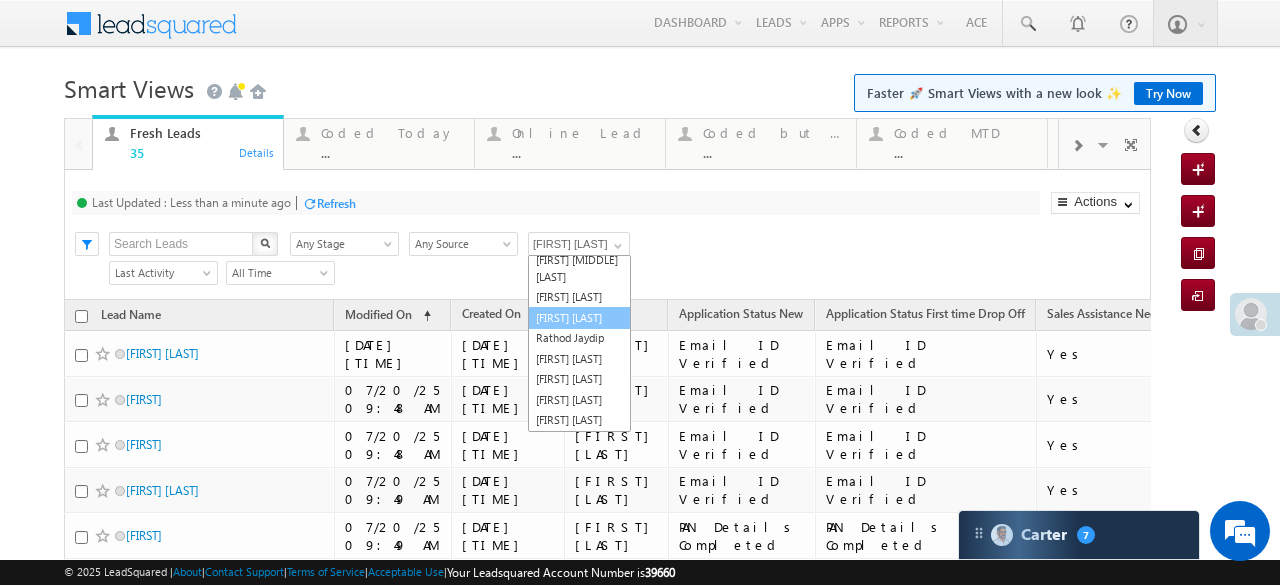 scroll, scrollTop: 0, scrollLeft: 0, axis: both 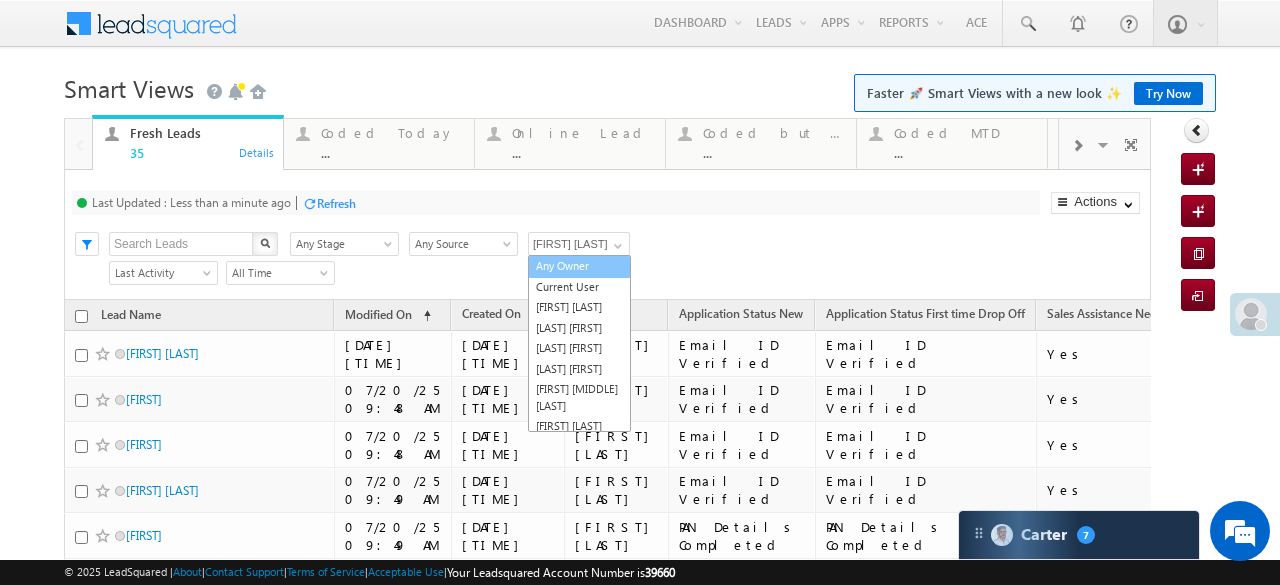 click on "Any Owner" at bounding box center (579, 266) 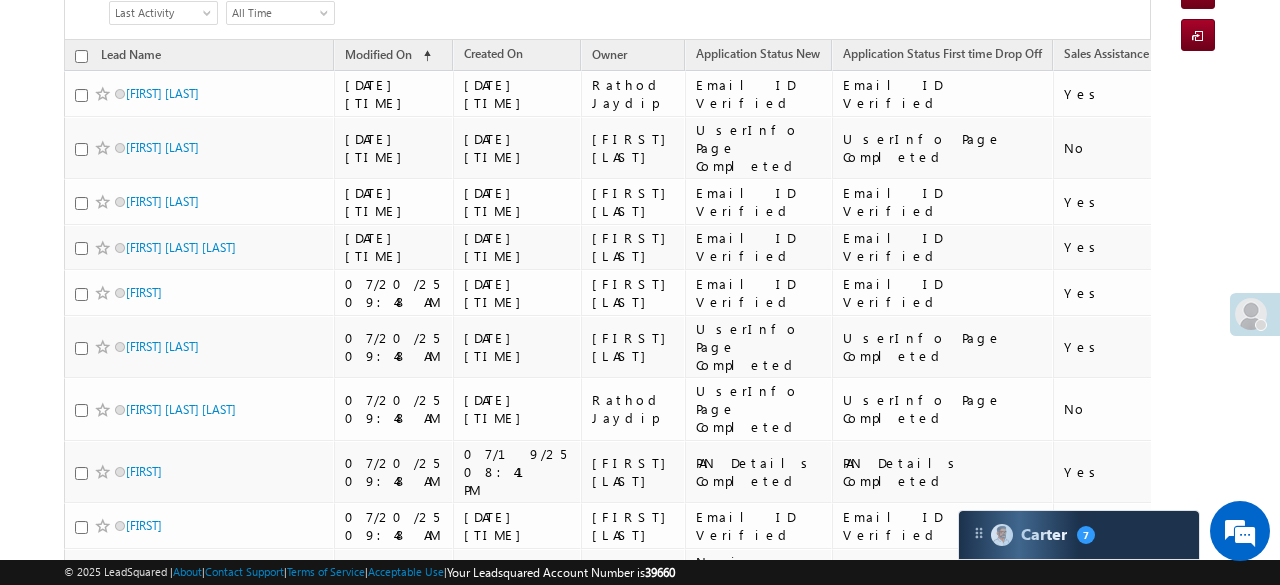 scroll, scrollTop: 0, scrollLeft: 0, axis: both 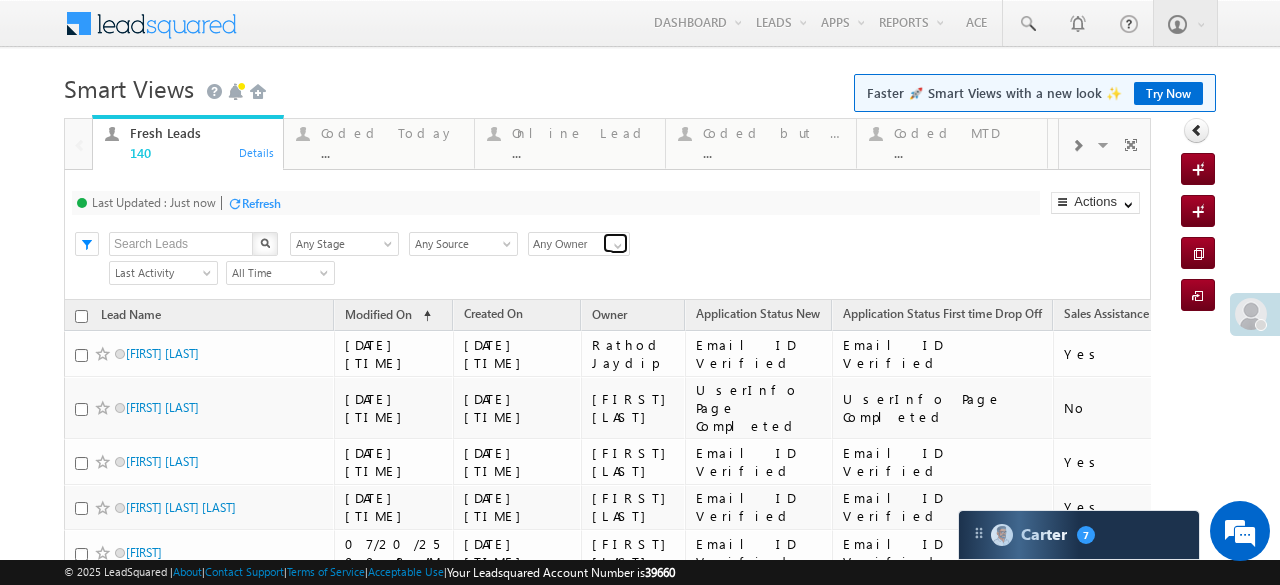 click at bounding box center (618, 246) 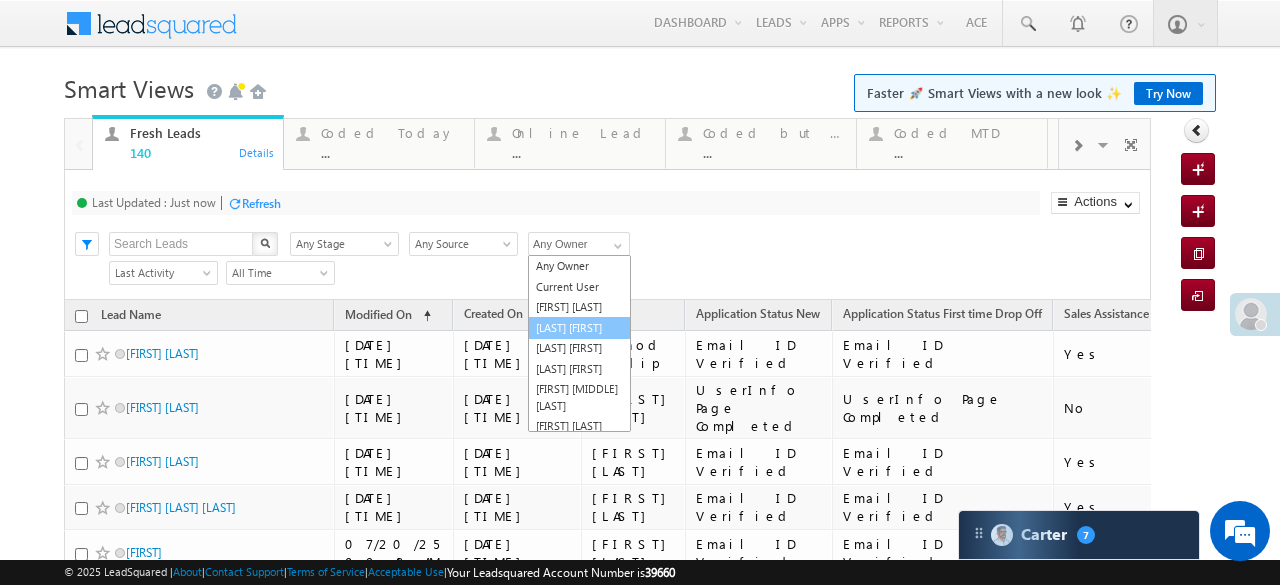 scroll, scrollTop: 100, scrollLeft: 0, axis: vertical 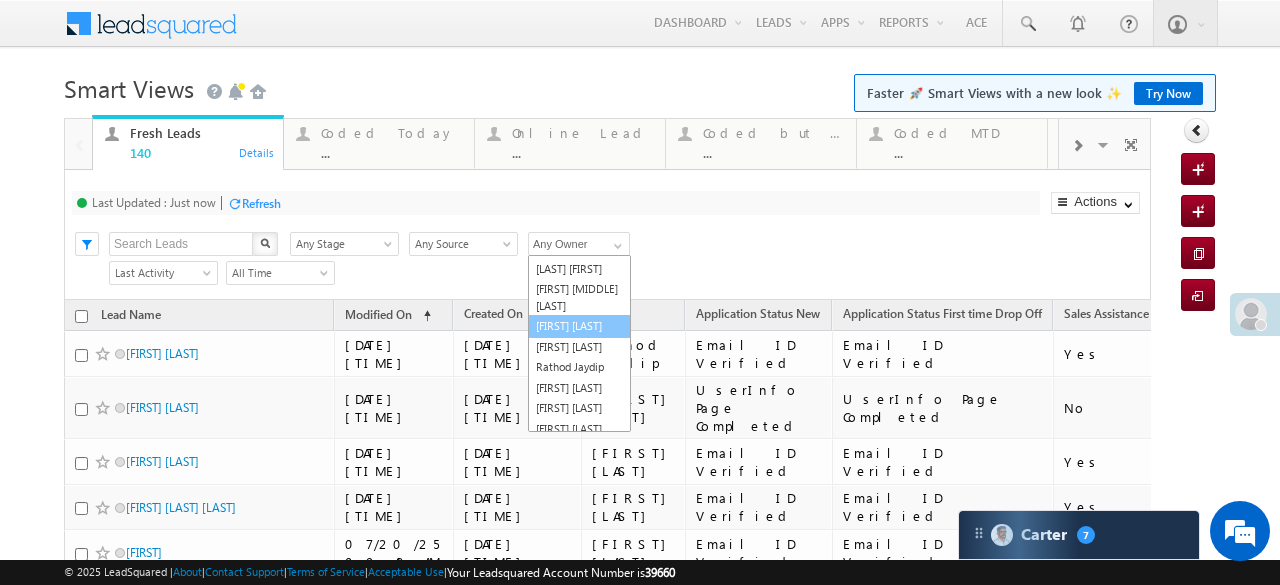 click on "[FIRST] [LAST]" at bounding box center (579, 326) 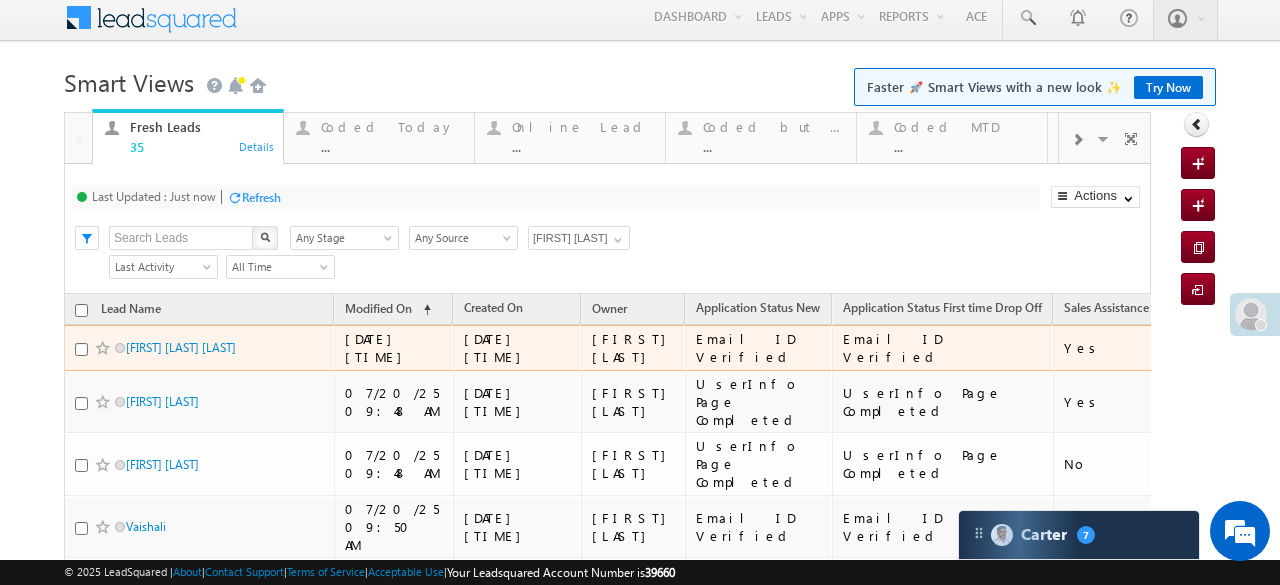 scroll, scrollTop: 0, scrollLeft: 0, axis: both 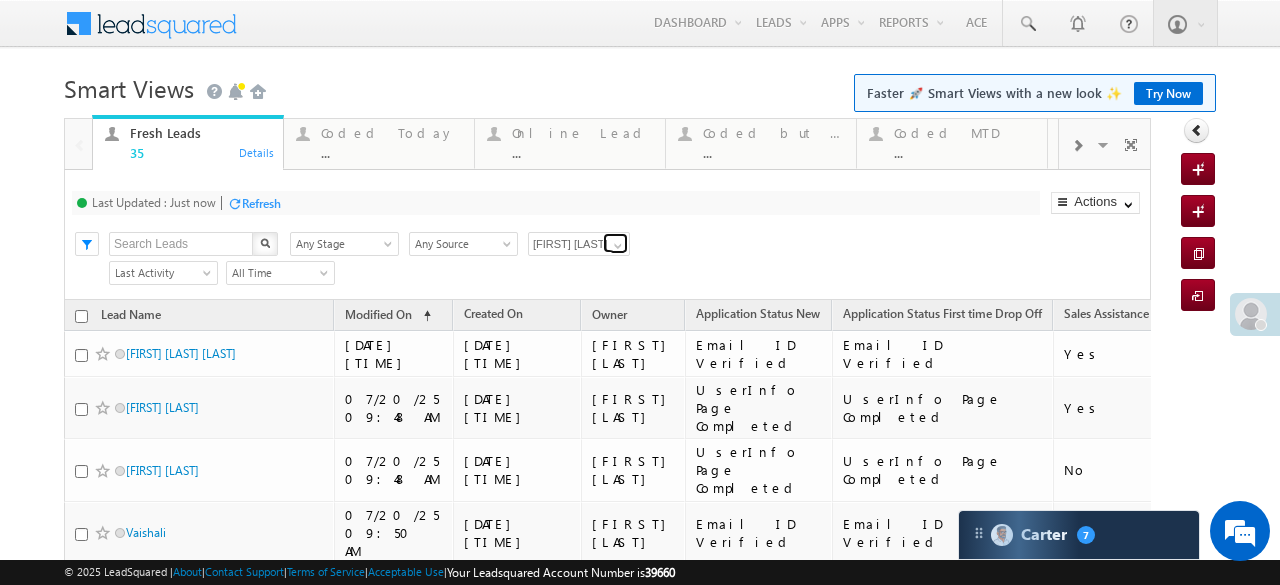 click at bounding box center [618, 246] 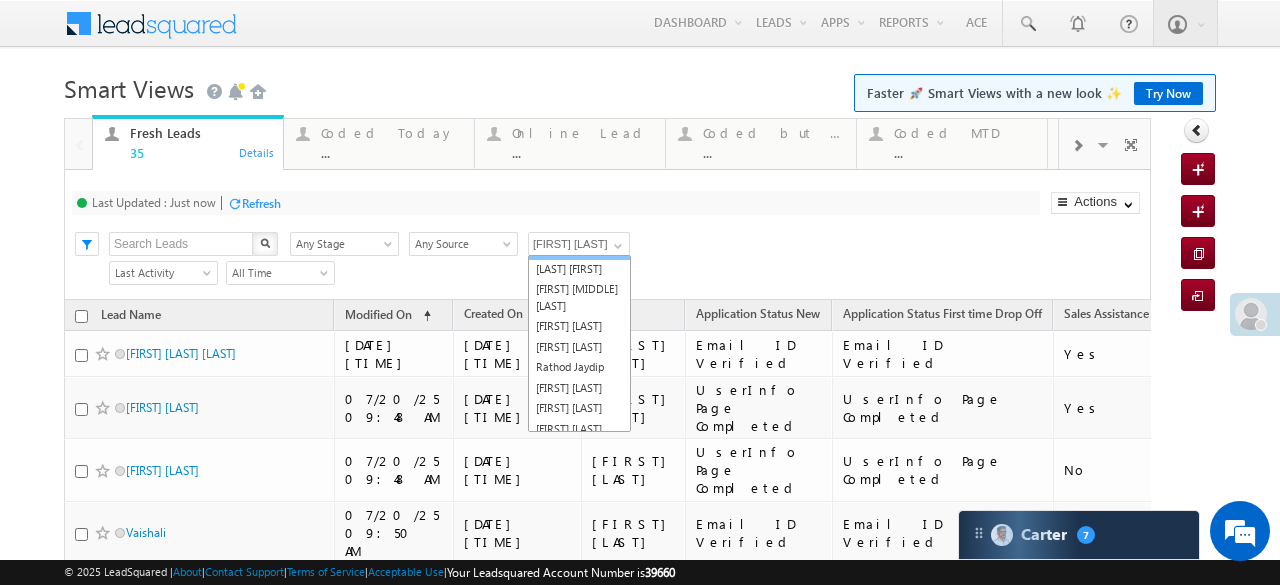 scroll, scrollTop: 0, scrollLeft: 0, axis: both 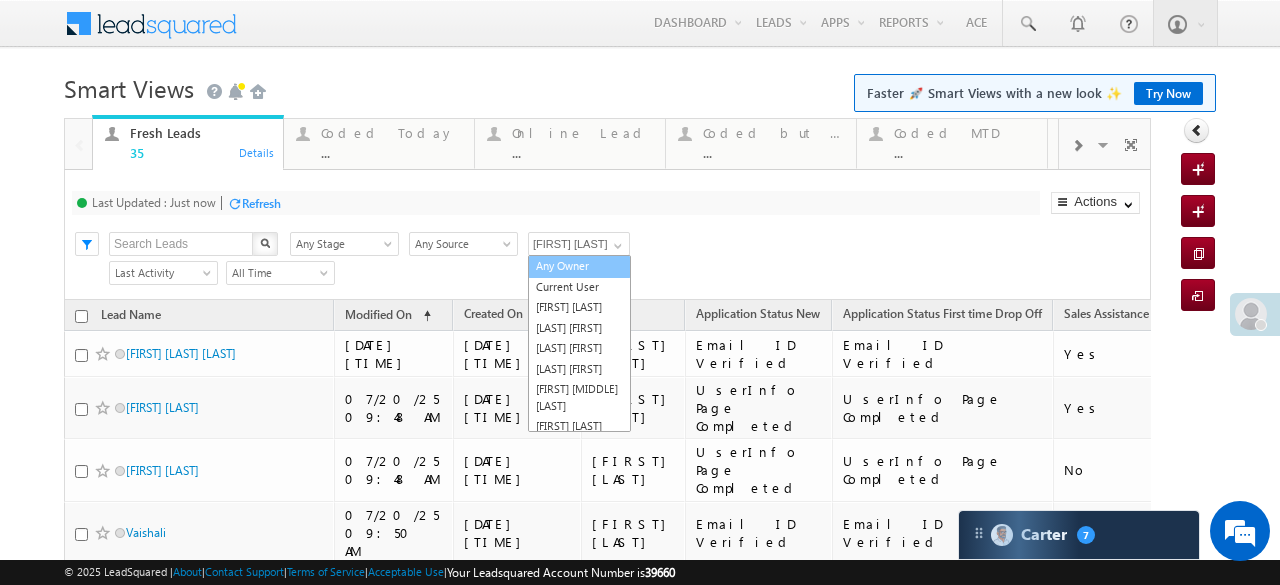click on "Any Owner" at bounding box center (579, 266) 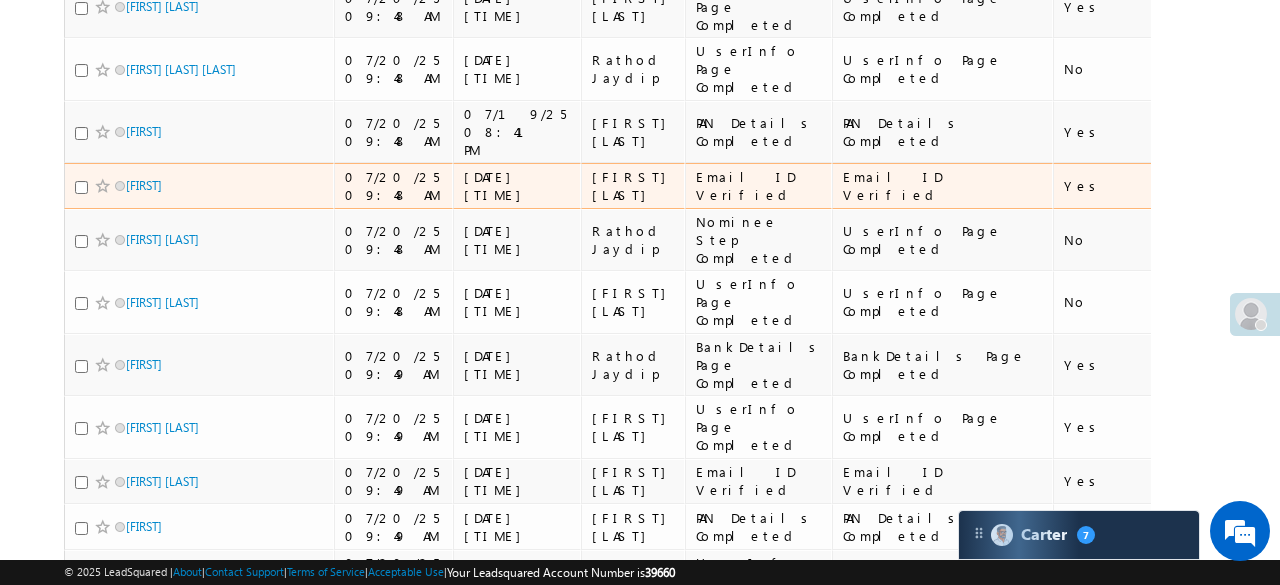 scroll, scrollTop: 0, scrollLeft: 0, axis: both 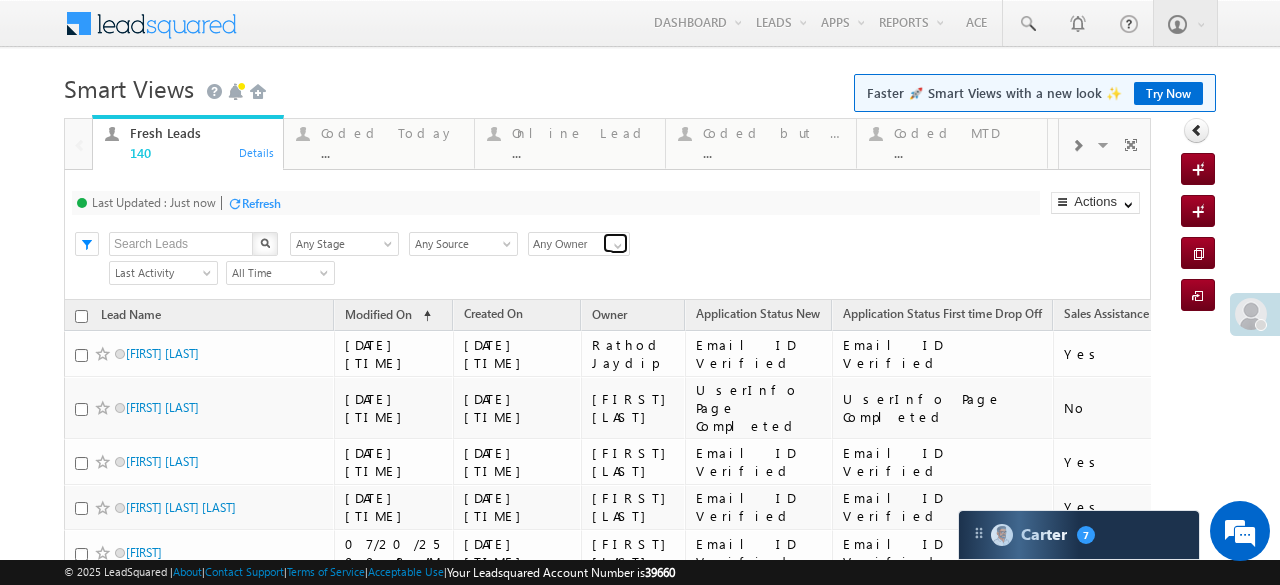 click at bounding box center [618, 246] 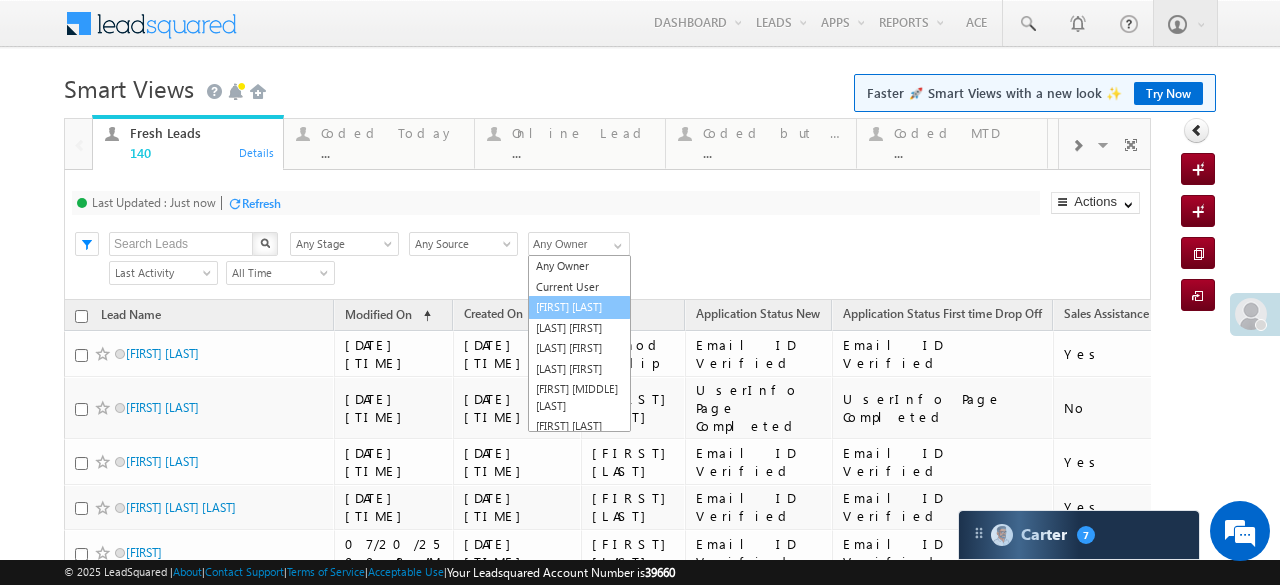 click on "Aftab Desai" at bounding box center (579, 307) 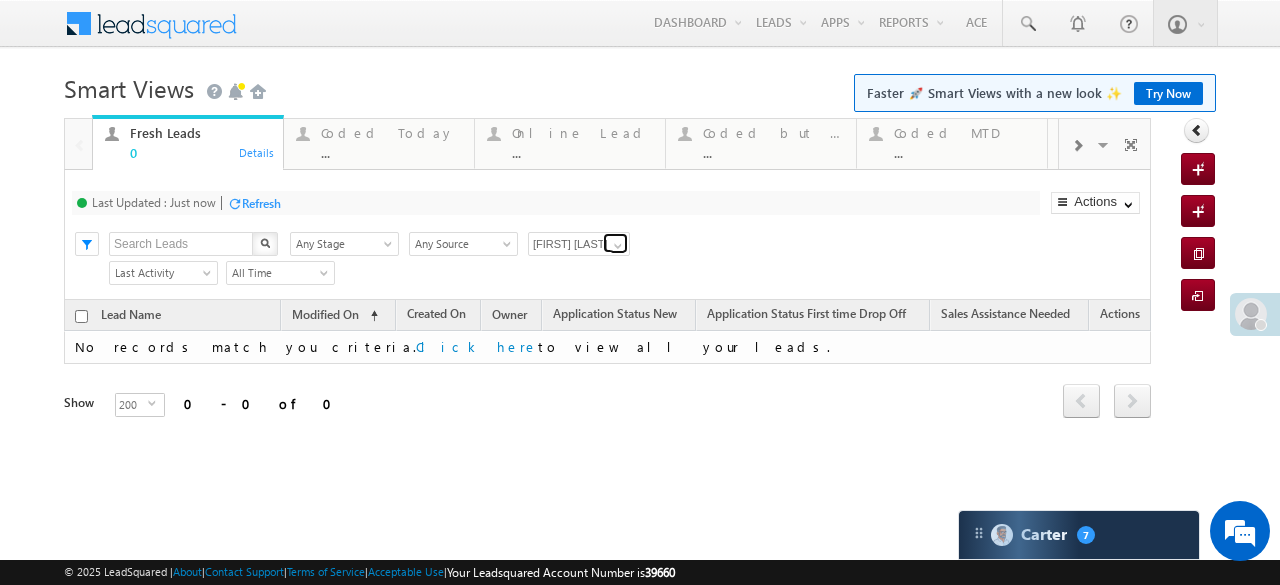 click at bounding box center [618, 246] 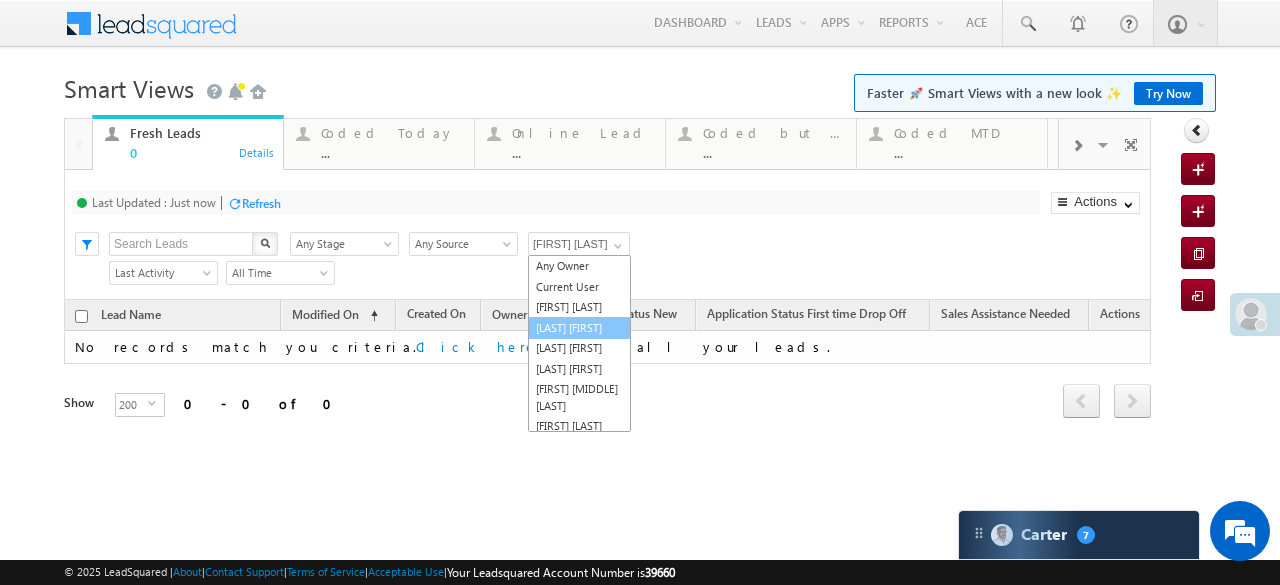 click on "Arulkar Harshal" at bounding box center [579, 328] 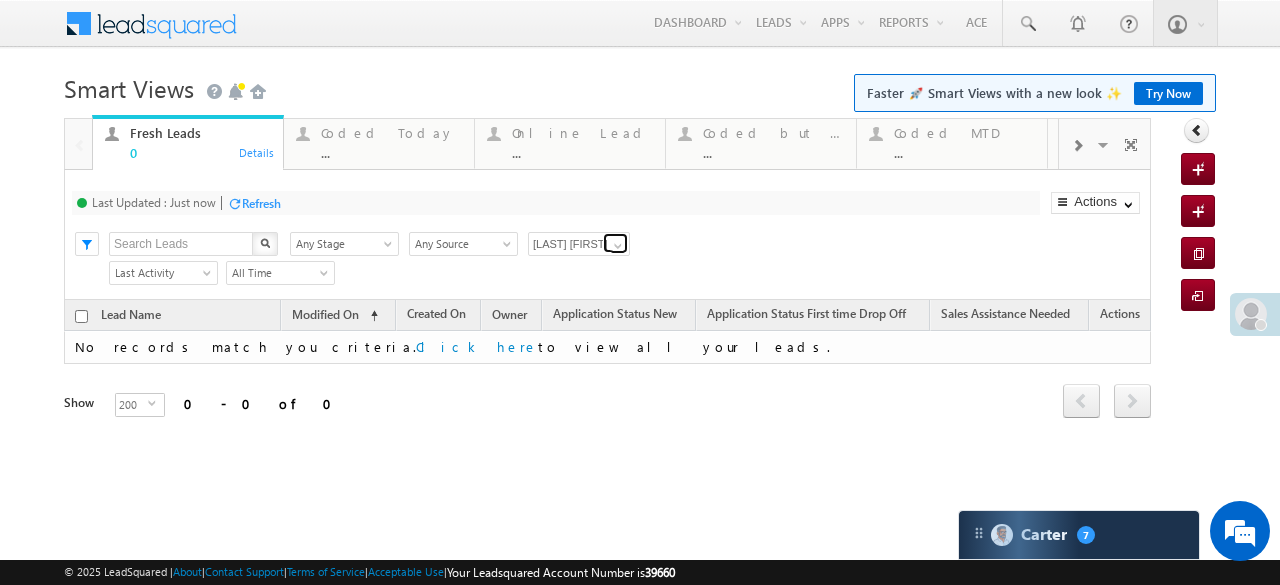 click at bounding box center (618, 246) 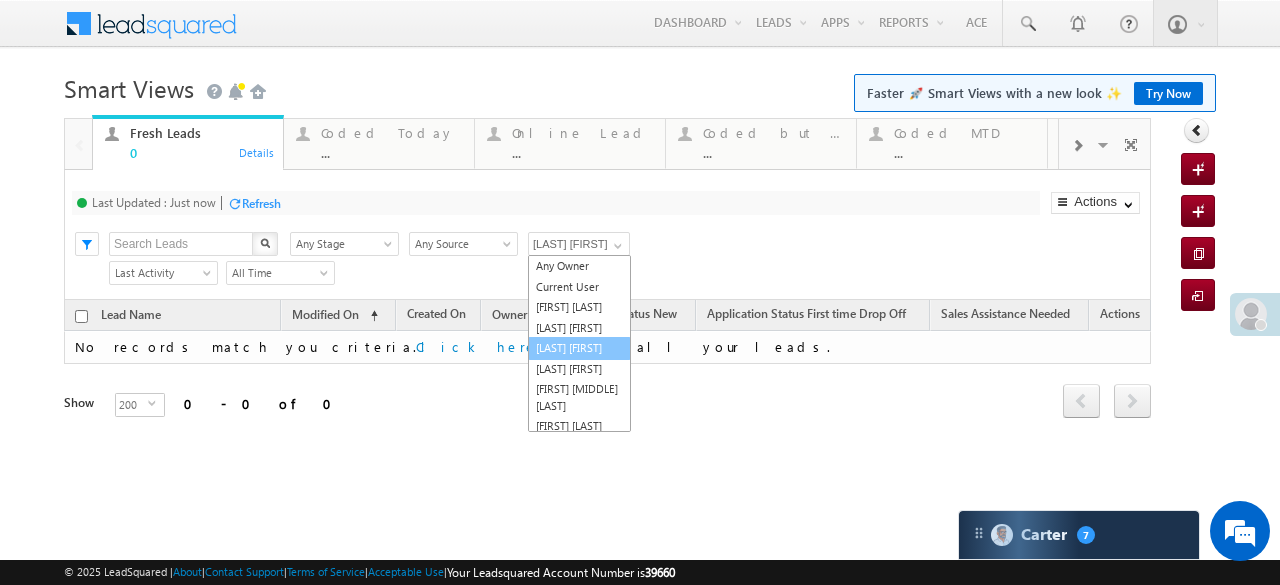 click on "Desai Manshi" at bounding box center [579, 348] 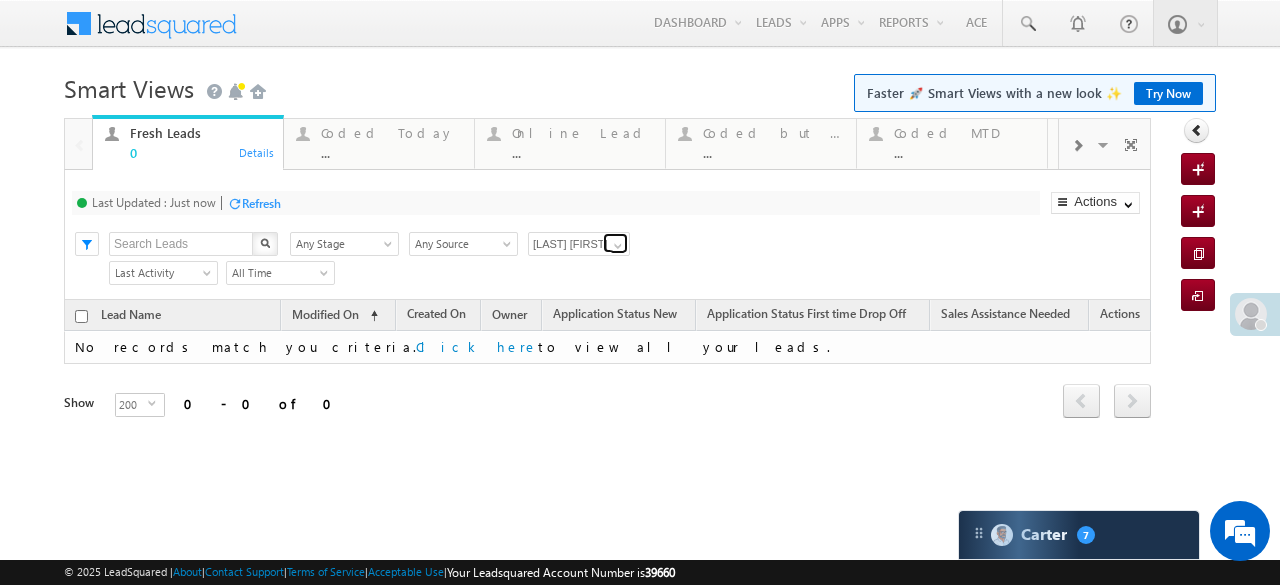 click at bounding box center (618, 246) 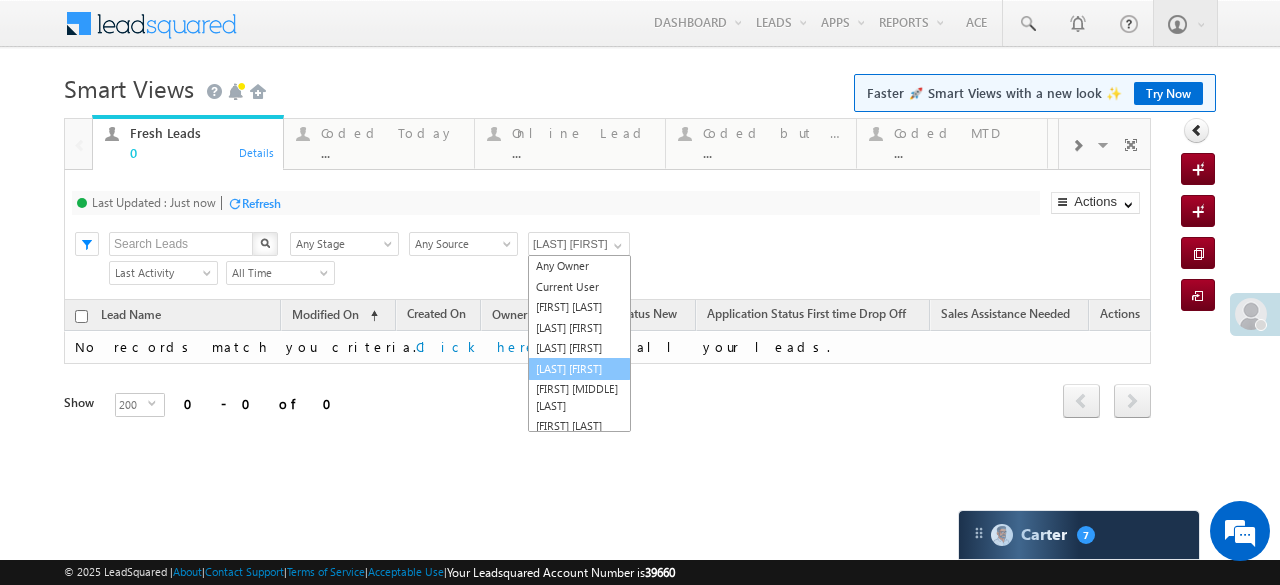 click on "Gupta Payal" at bounding box center [579, 369] 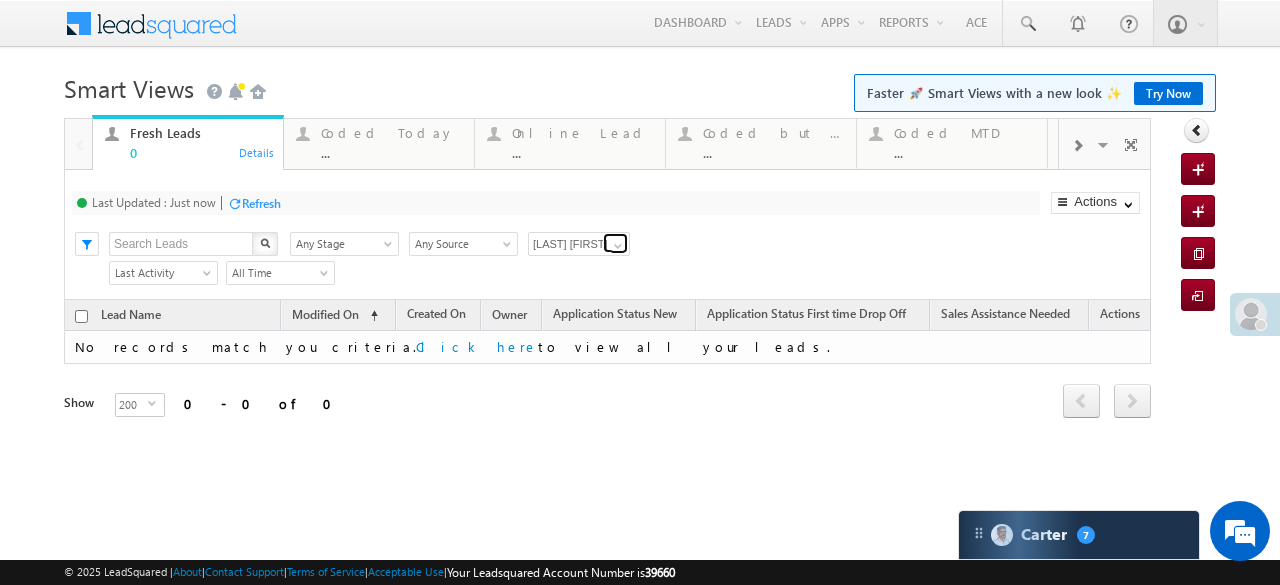 click at bounding box center [615, 243] 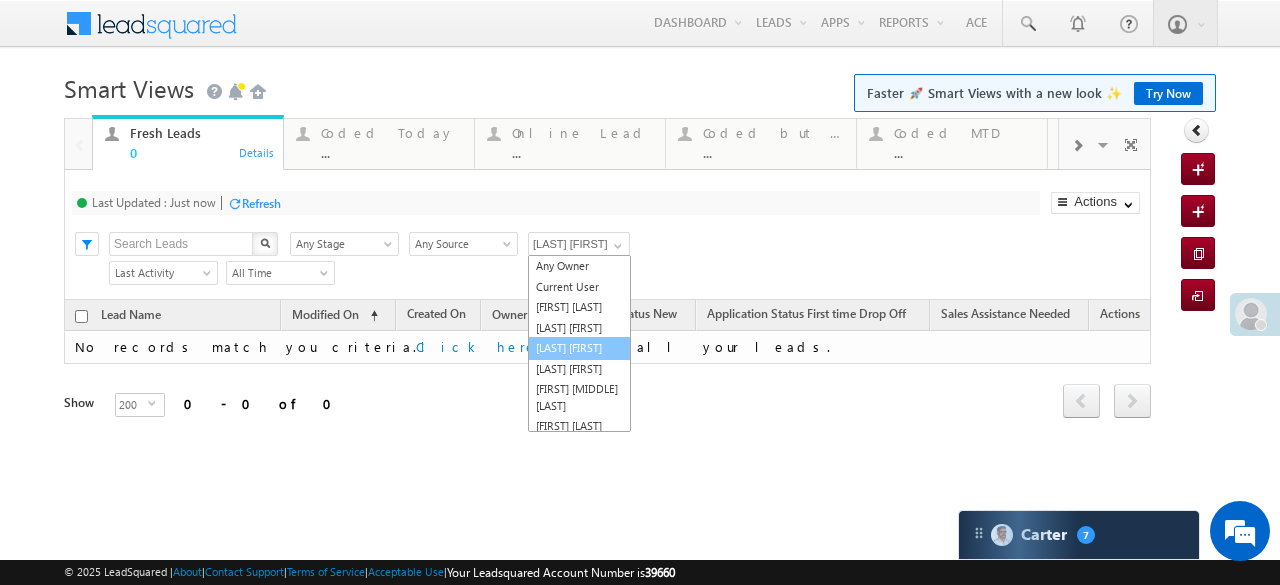 scroll, scrollTop: 100, scrollLeft: 0, axis: vertical 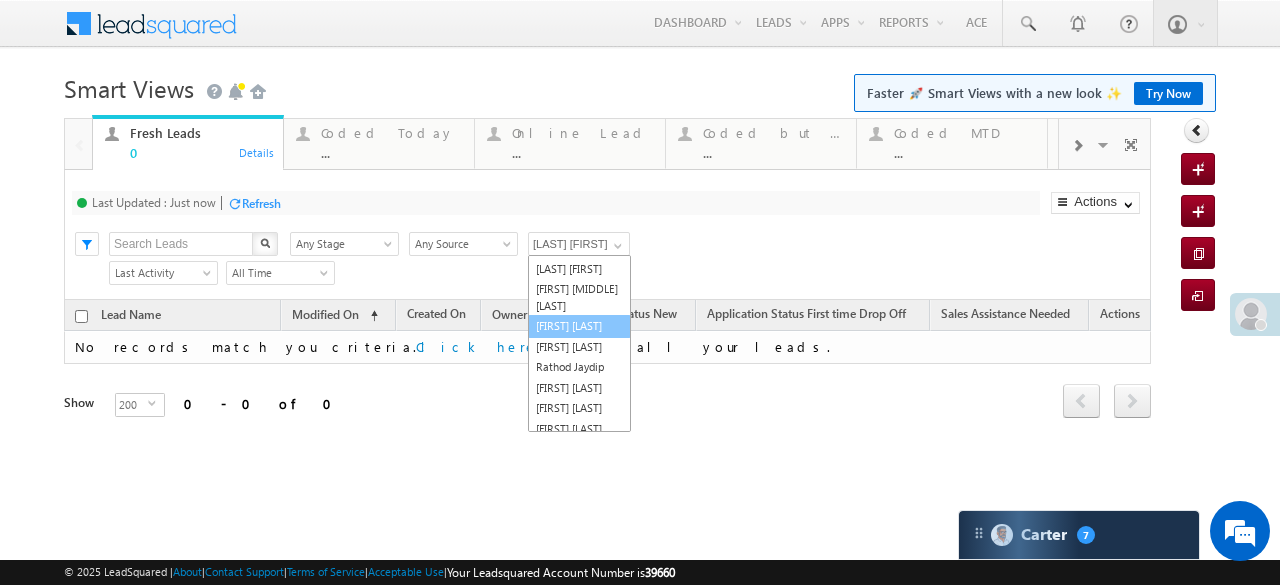 click on "[FIRST] [LAST]" at bounding box center (579, 326) 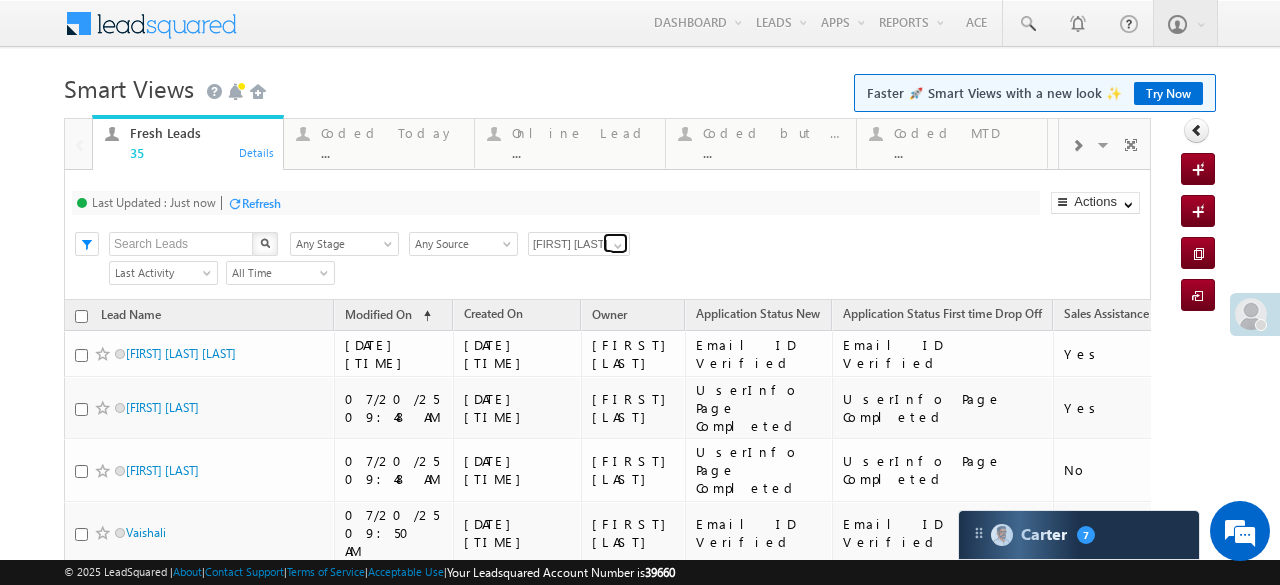 click at bounding box center [615, 243] 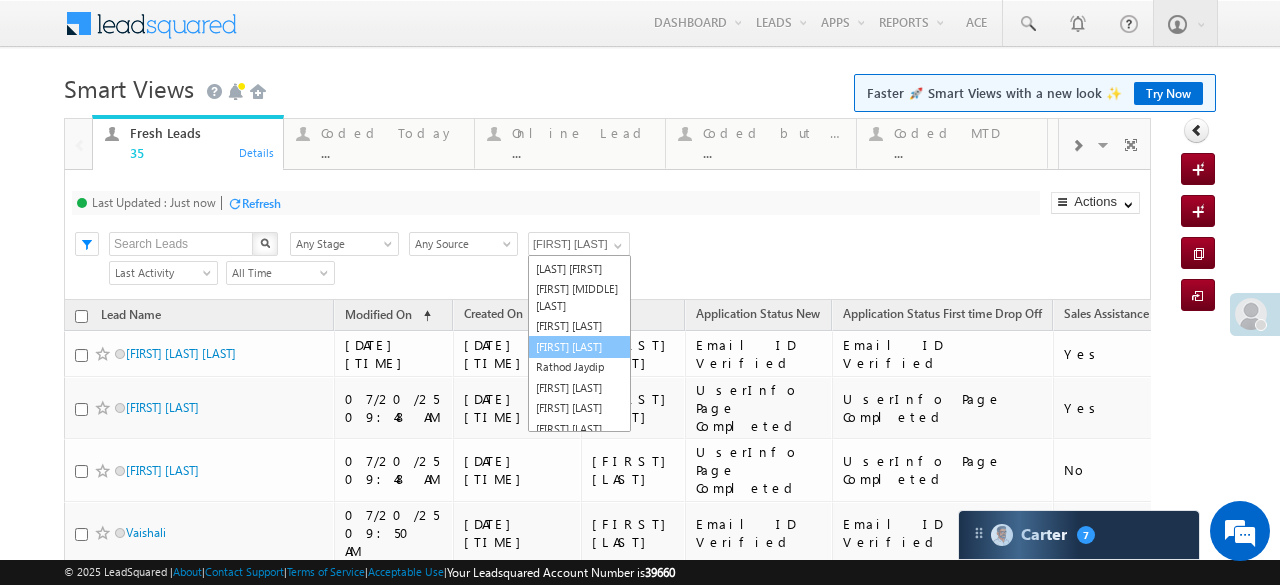 click on "[LAST] [FIRST]" at bounding box center (579, 347) 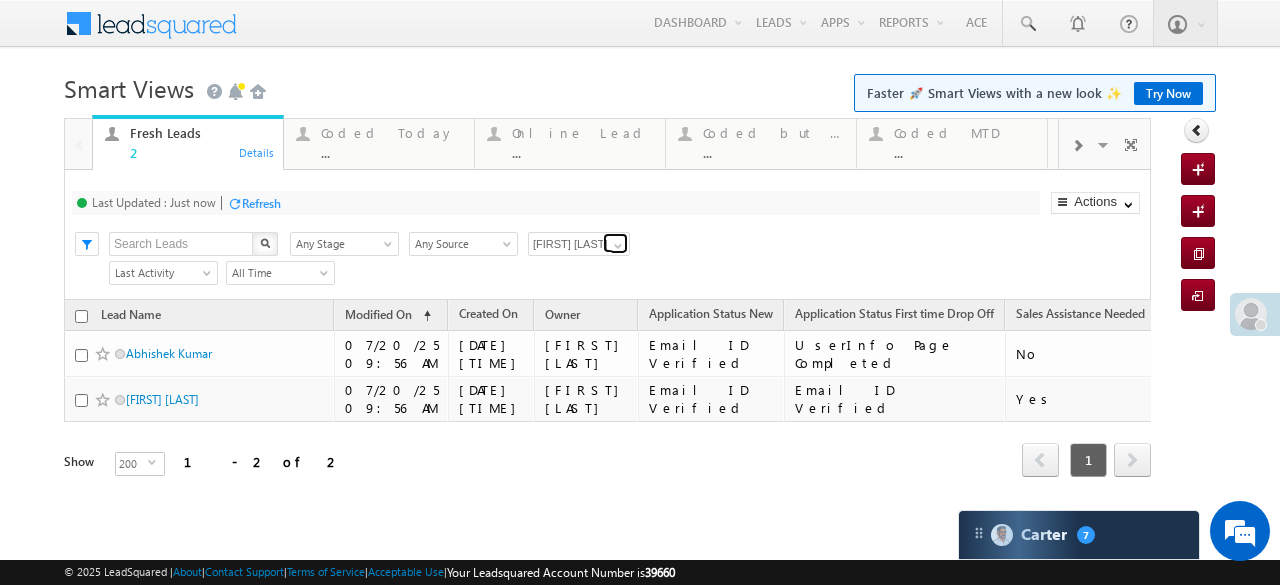 click at bounding box center (615, 243) 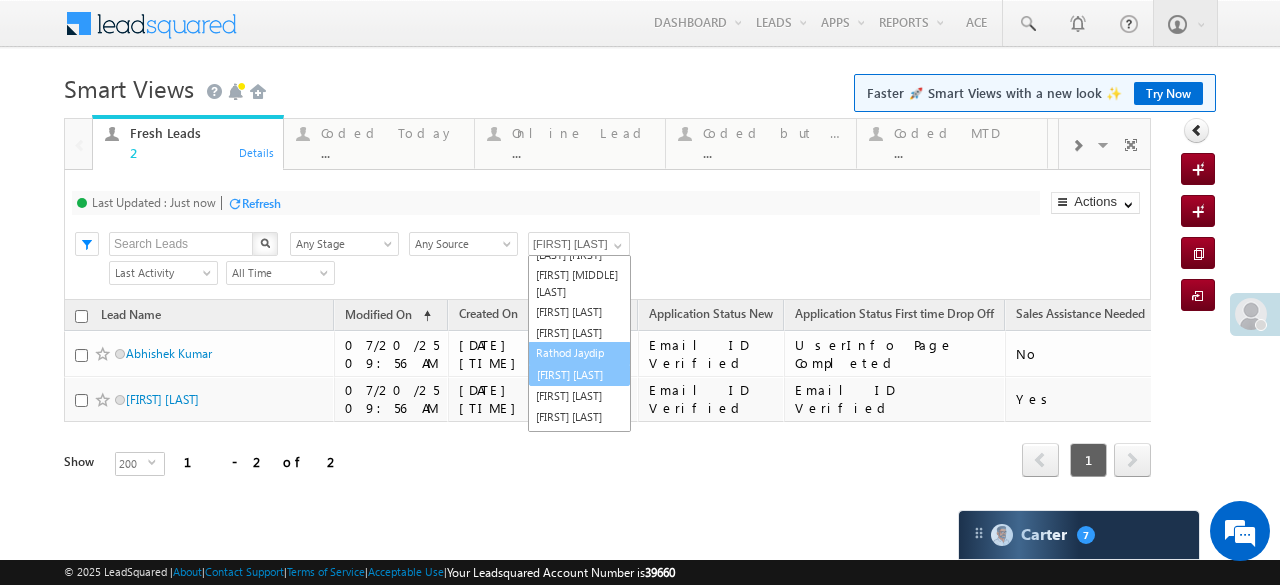 scroll, scrollTop: 150, scrollLeft: 0, axis: vertical 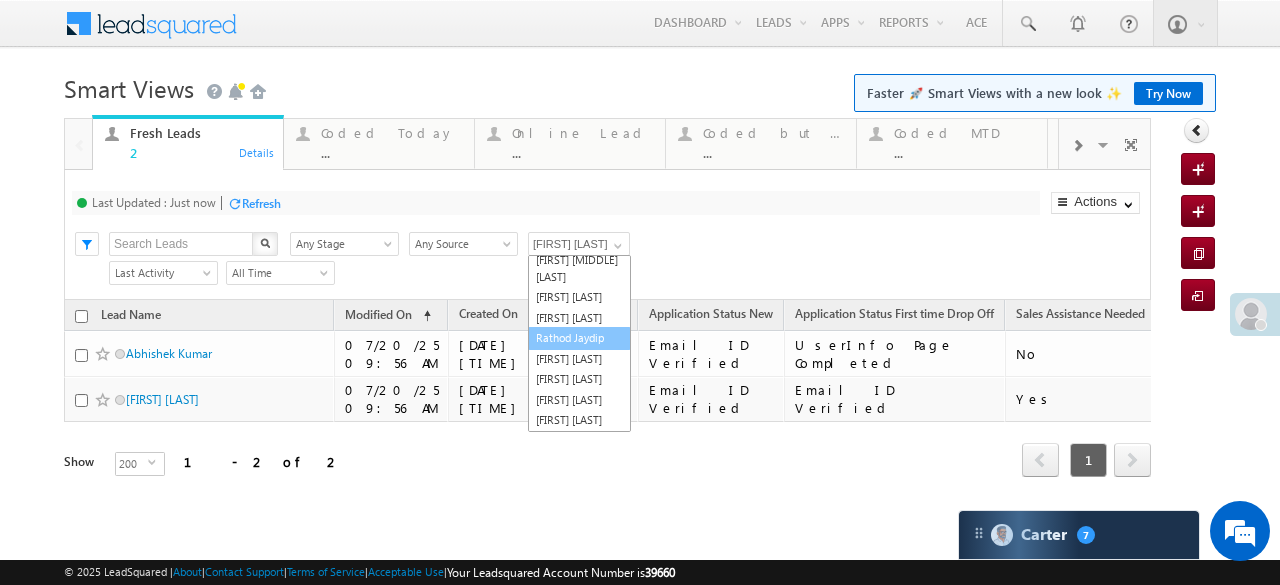 click on "Rathod Jaydip" at bounding box center [579, 338] 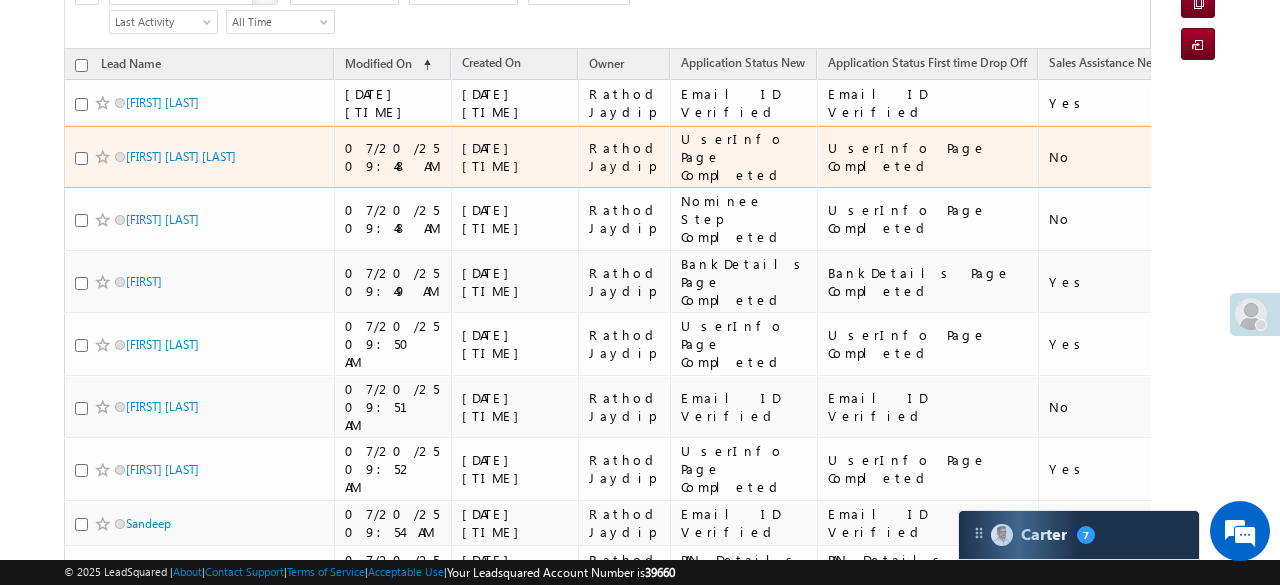 scroll, scrollTop: 0, scrollLeft: 0, axis: both 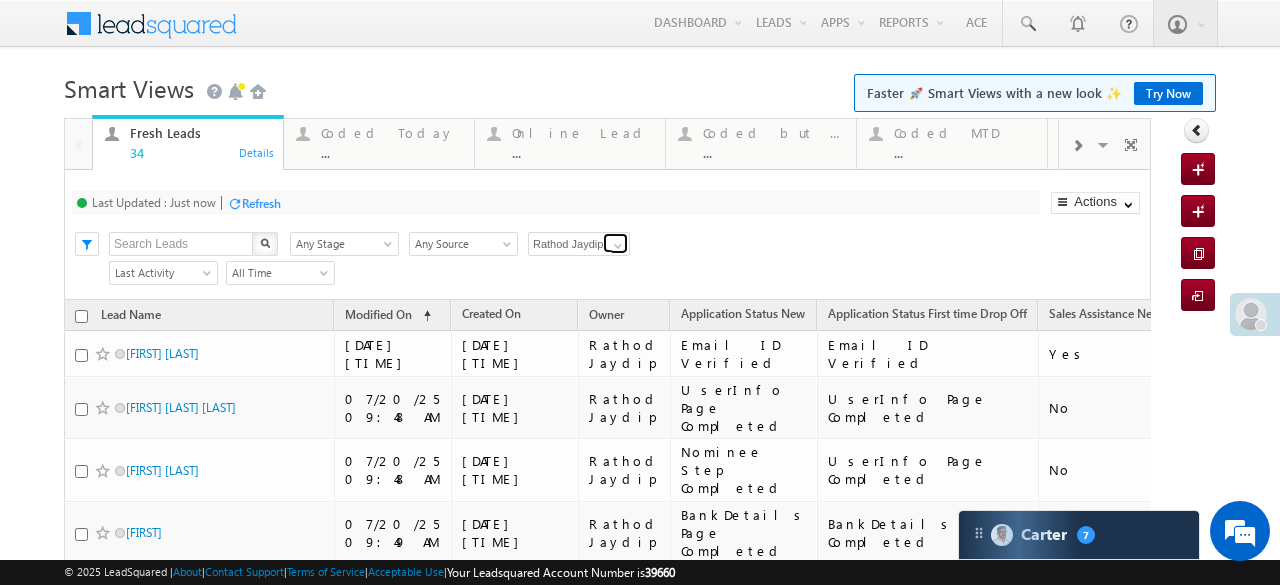 click at bounding box center (615, 243) 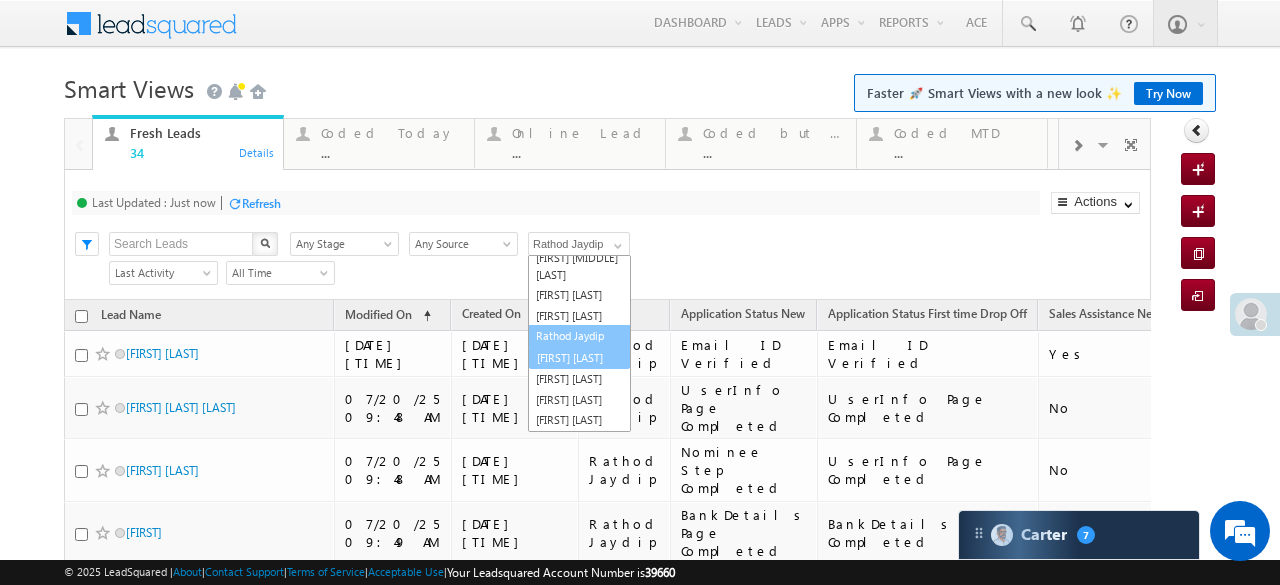 scroll, scrollTop: 150, scrollLeft: 0, axis: vertical 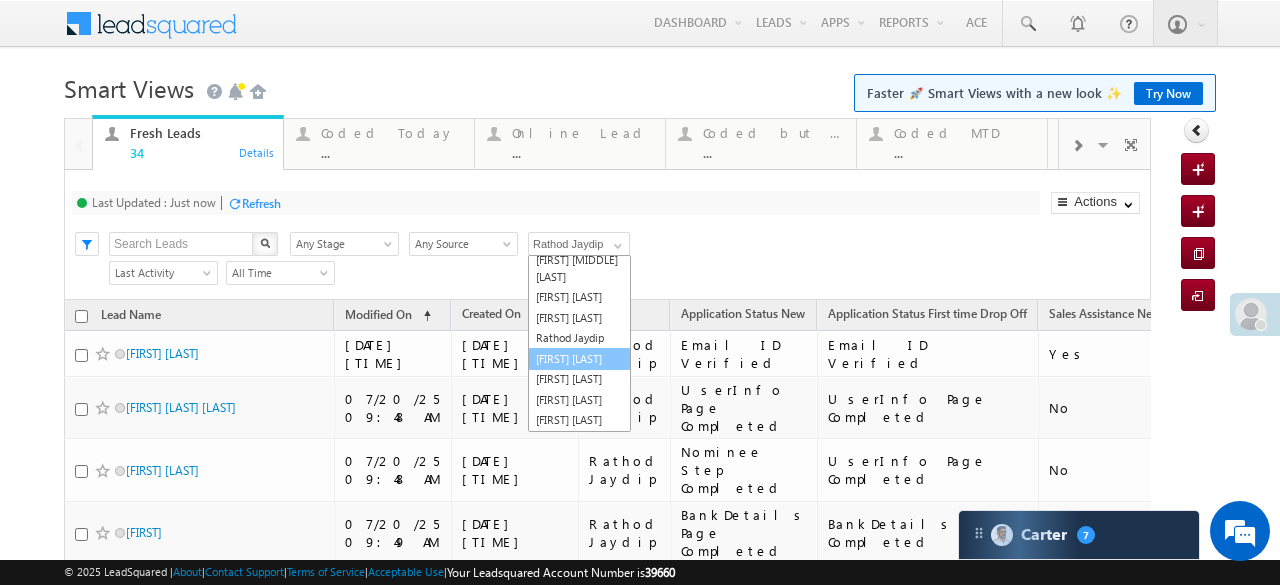 click on "[FIRST] [LAST]" at bounding box center [579, 359] 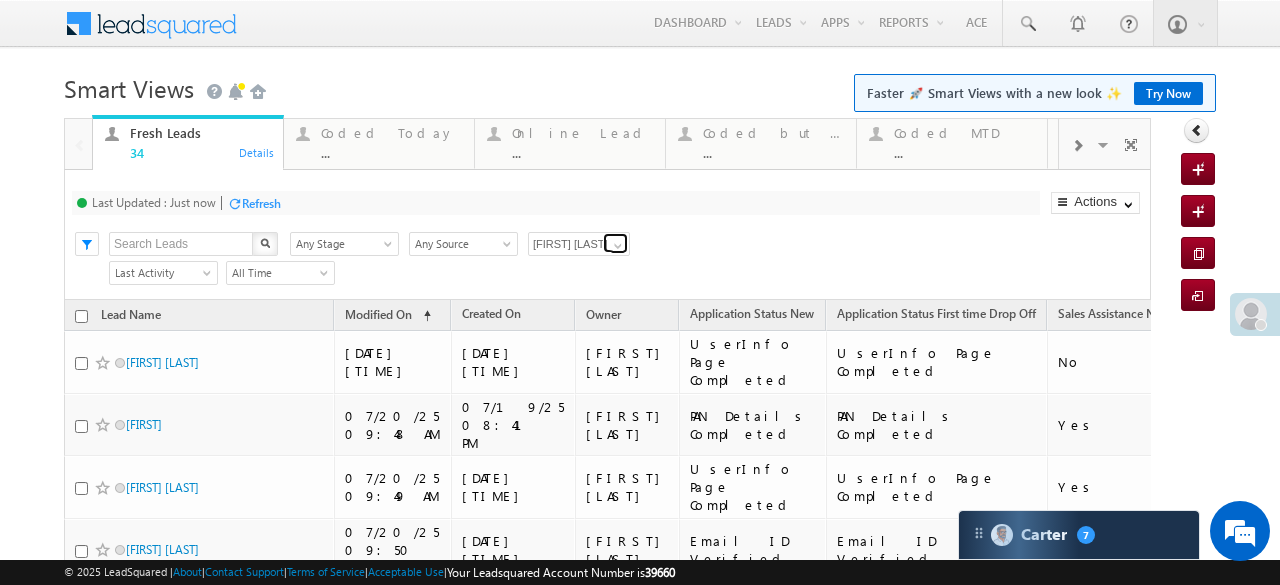 click at bounding box center [618, 246] 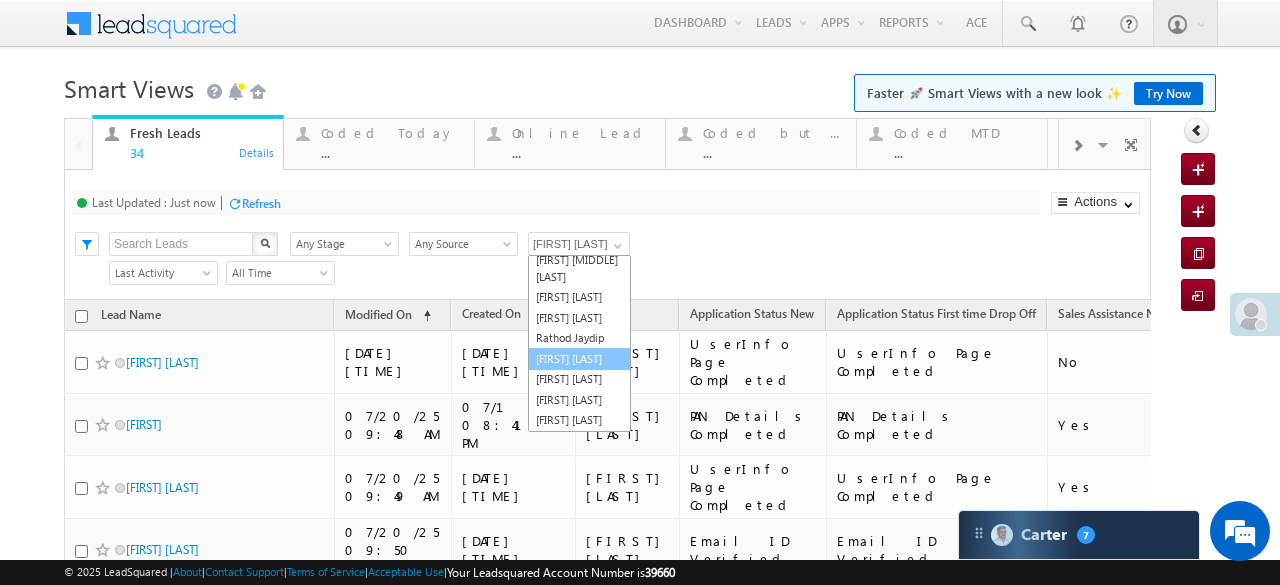 scroll, scrollTop: 210, scrollLeft: 0, axis: vertical 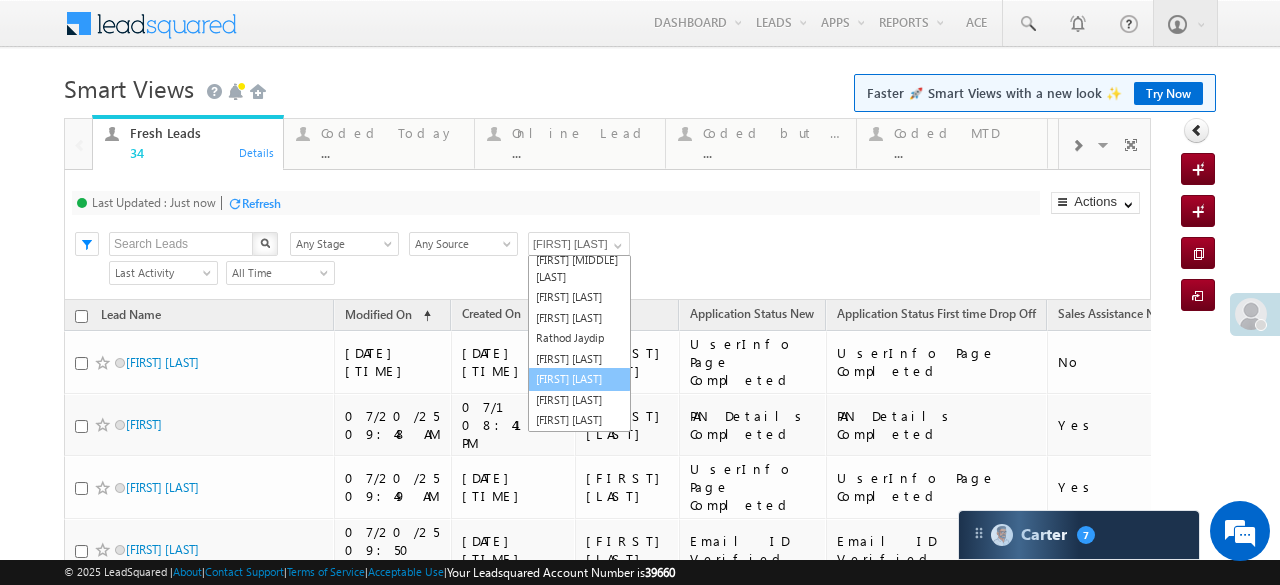 click on "sana shaikh" at bounding box center [579, 379] 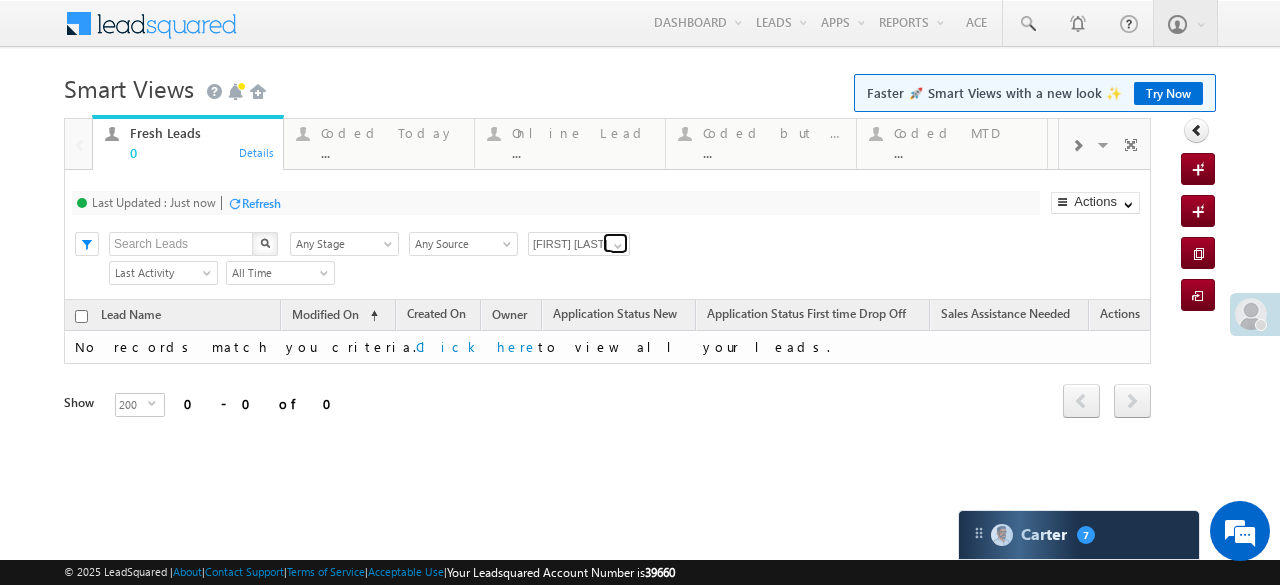 click at bounding box center (618, 246) 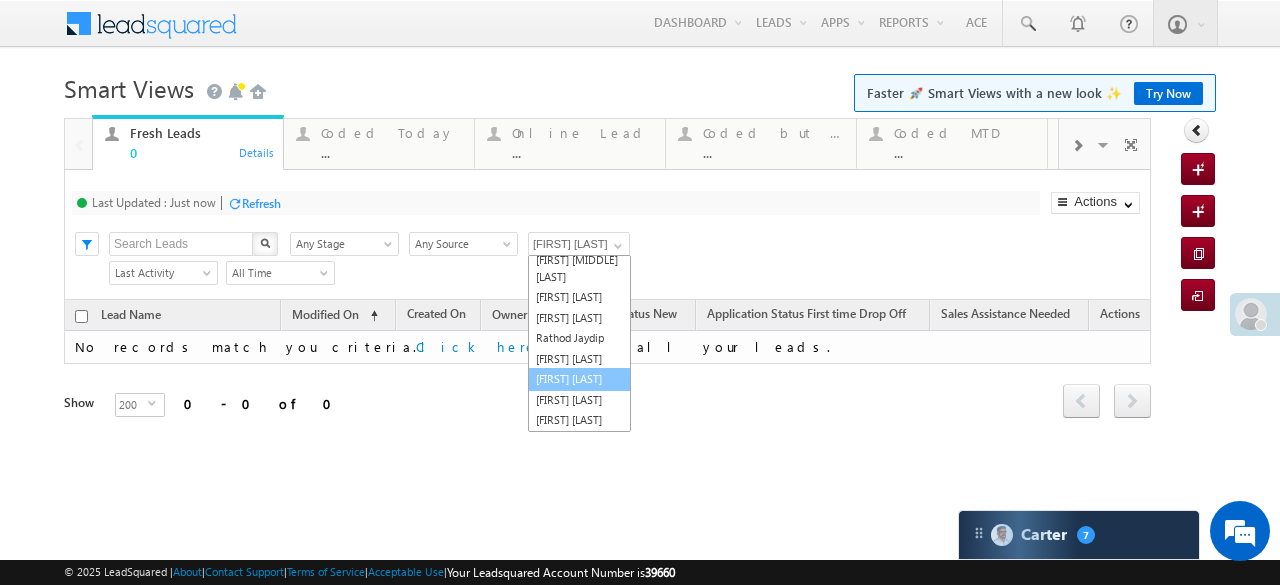 scroll, scrollTop: 210, scrollLeft: 0, axis: vertical 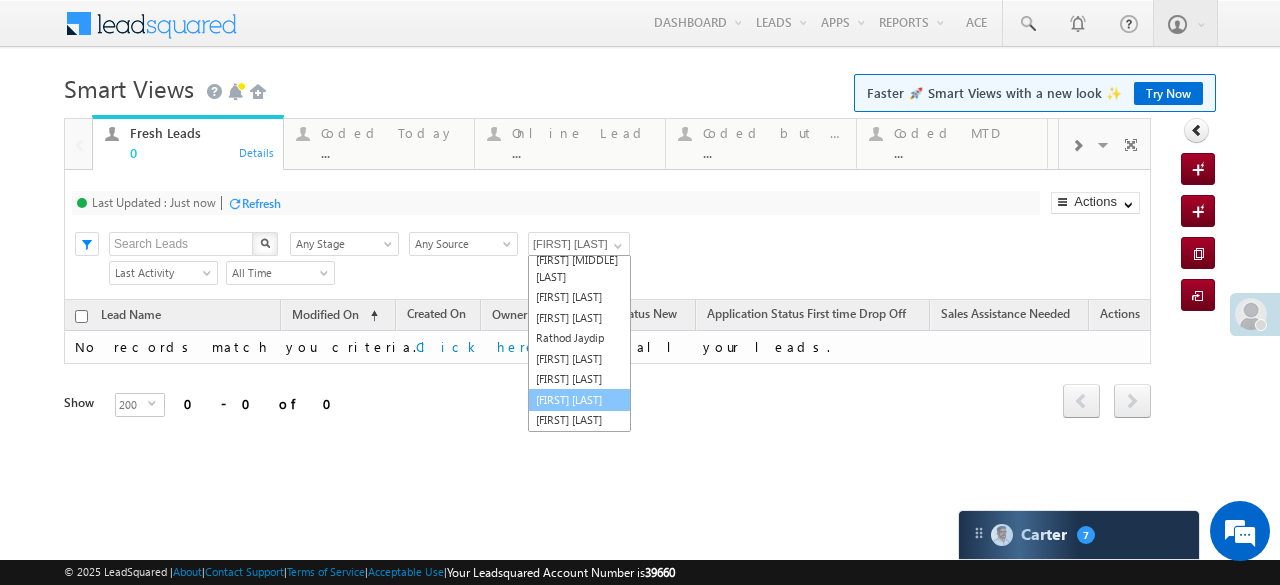 click on "[FIRST] [LAST]" at bounding box center (579, 400) 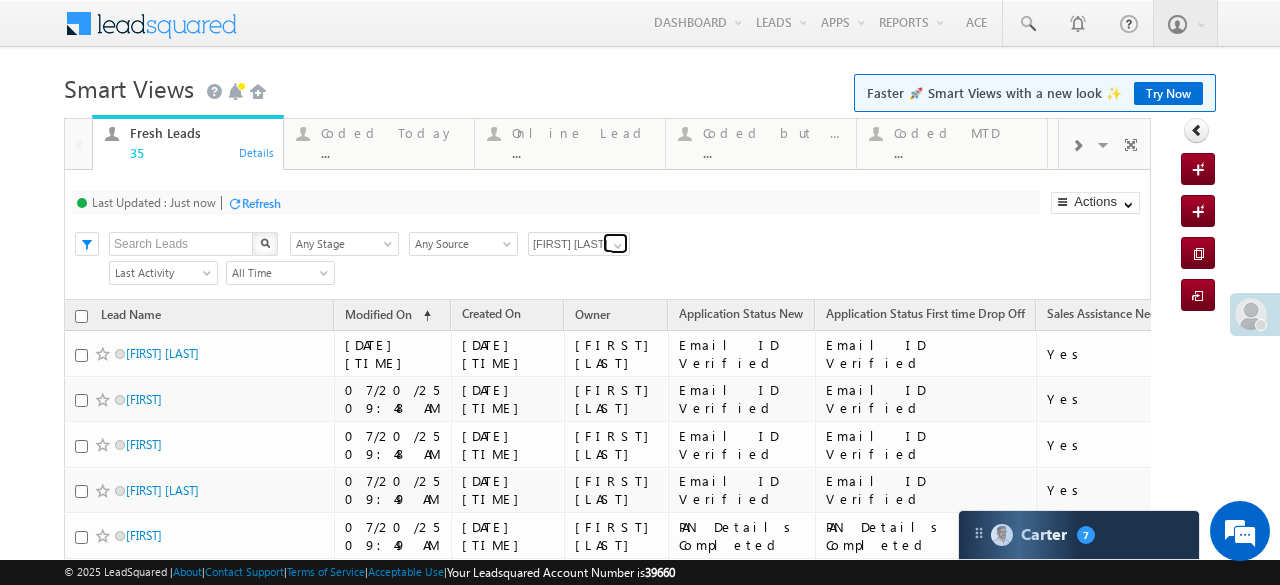click at bounding box center [618, 246] 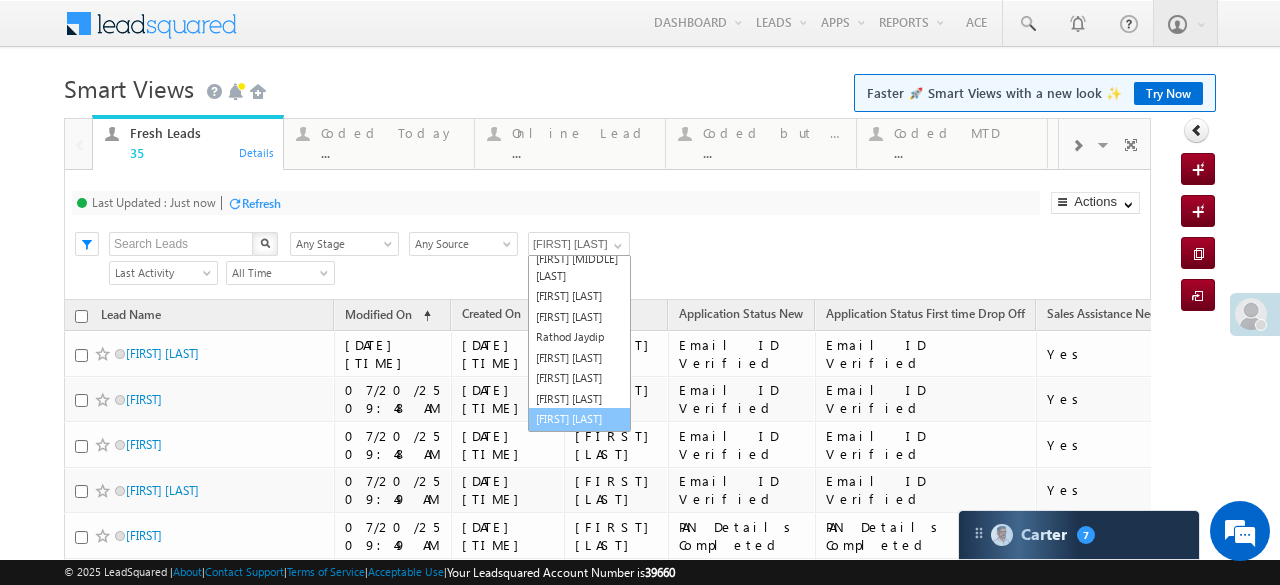 scroll, scrollTop: 211, scrollLeft: 0, axis: vertical 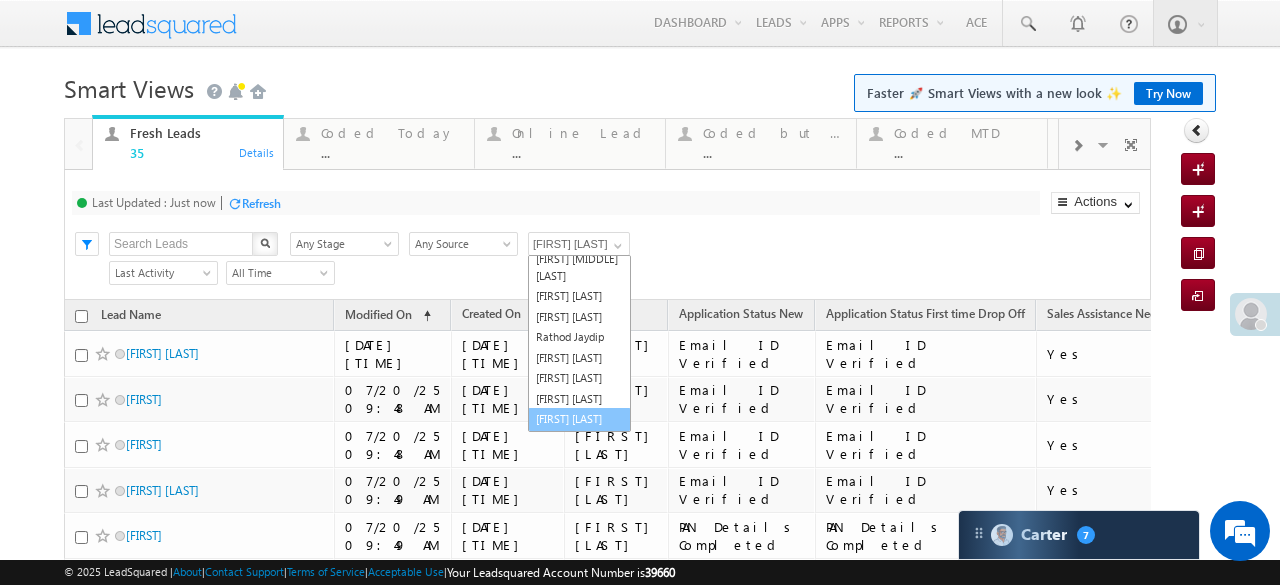 click on "Siddhi Shah" at bounding box center (579, 419) 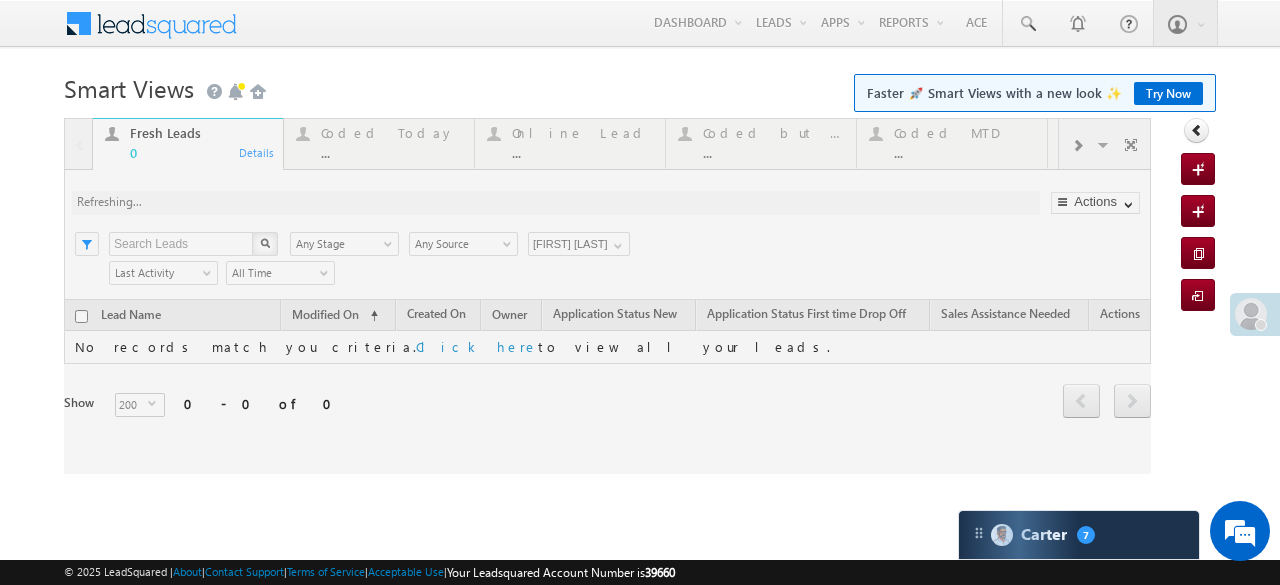 click at bounding box center (607, 296) 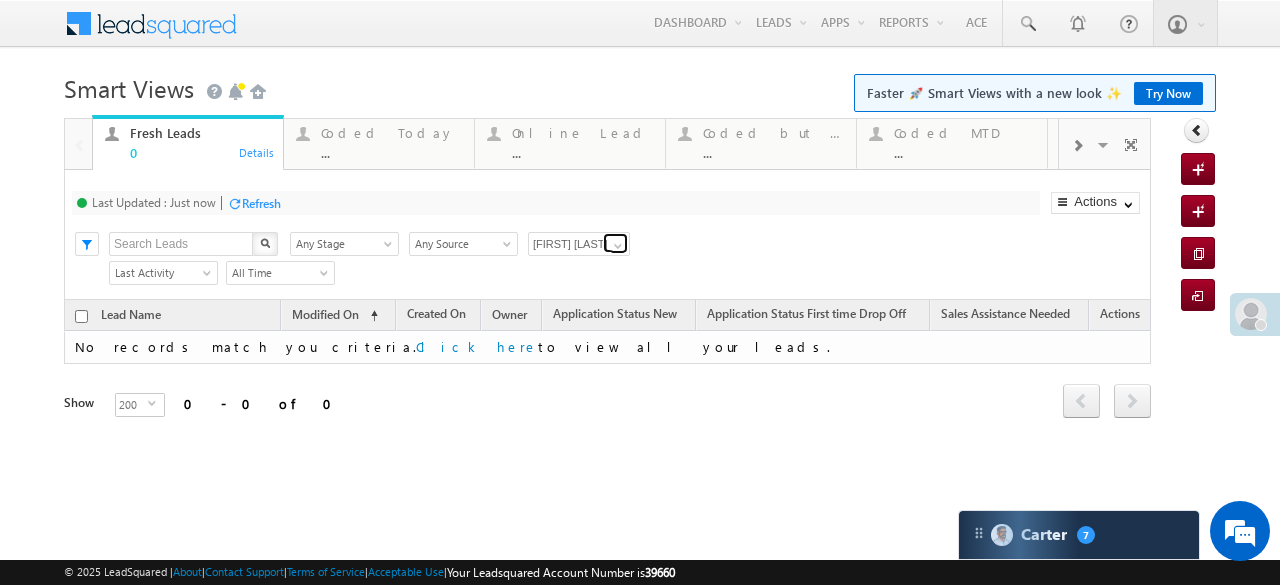 click at bounding box center [615, 243] 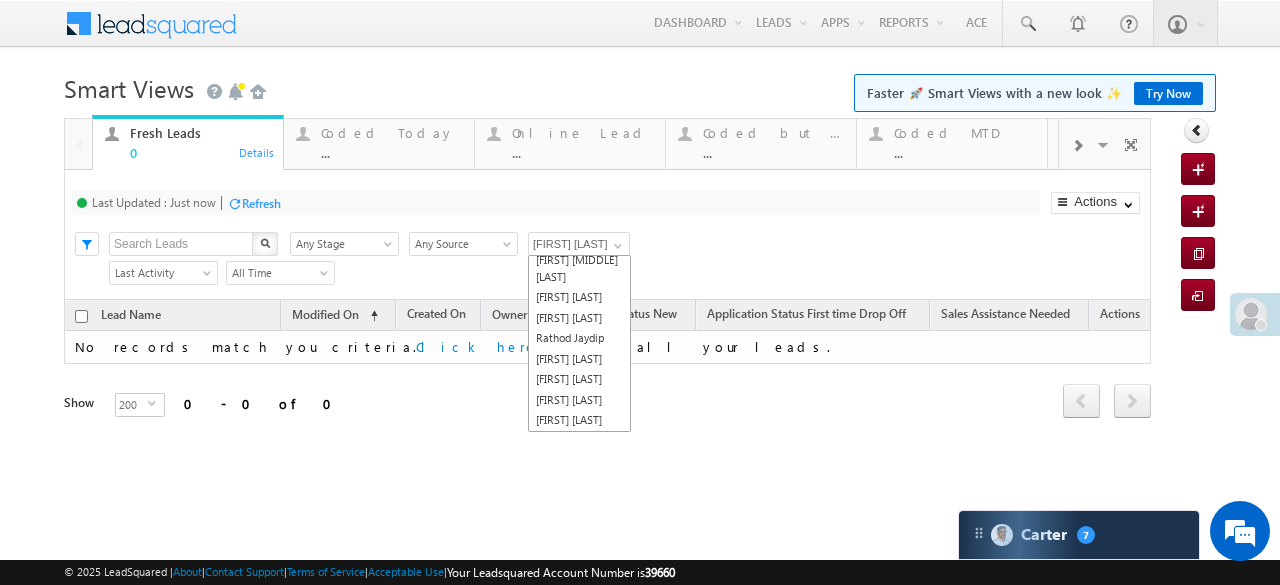 scroll, scrollTop: 0, scrollLeft: 0, axis: both 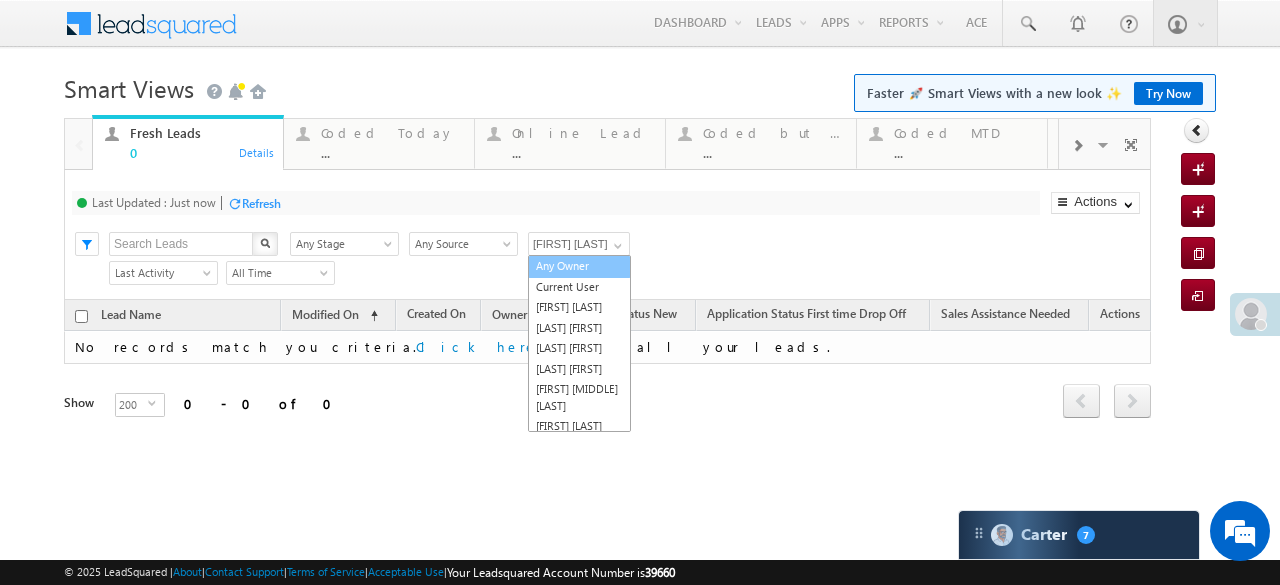 click on "Any Owner" at bounding box center (579, 266) 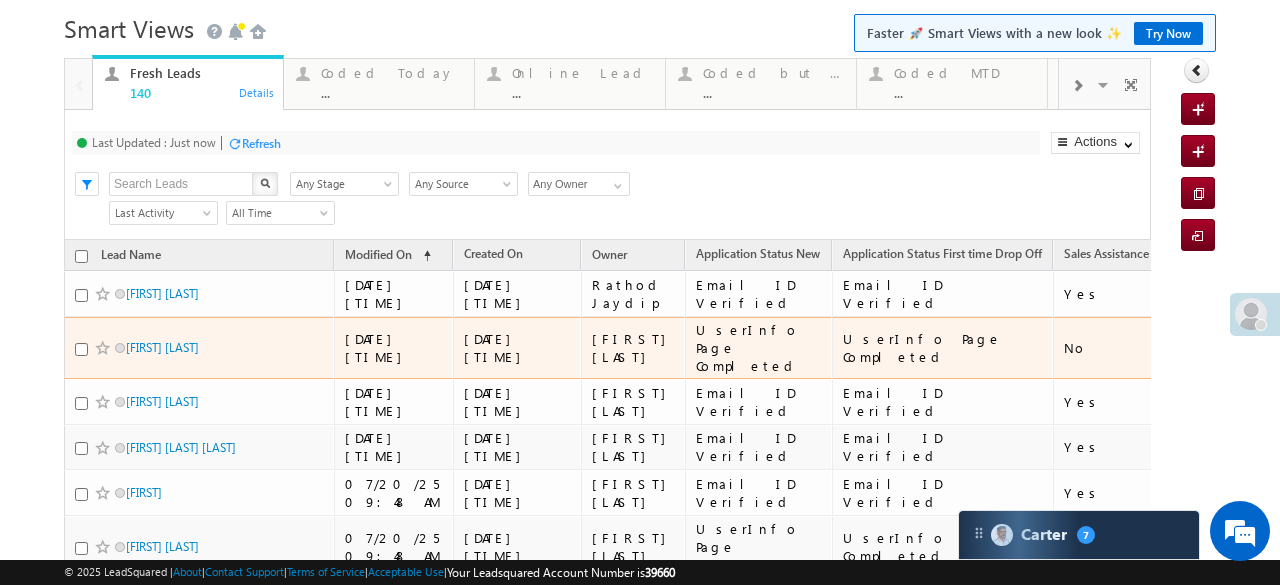 scroll, scrollTop: 0, scrollLeft: 0, axis: both 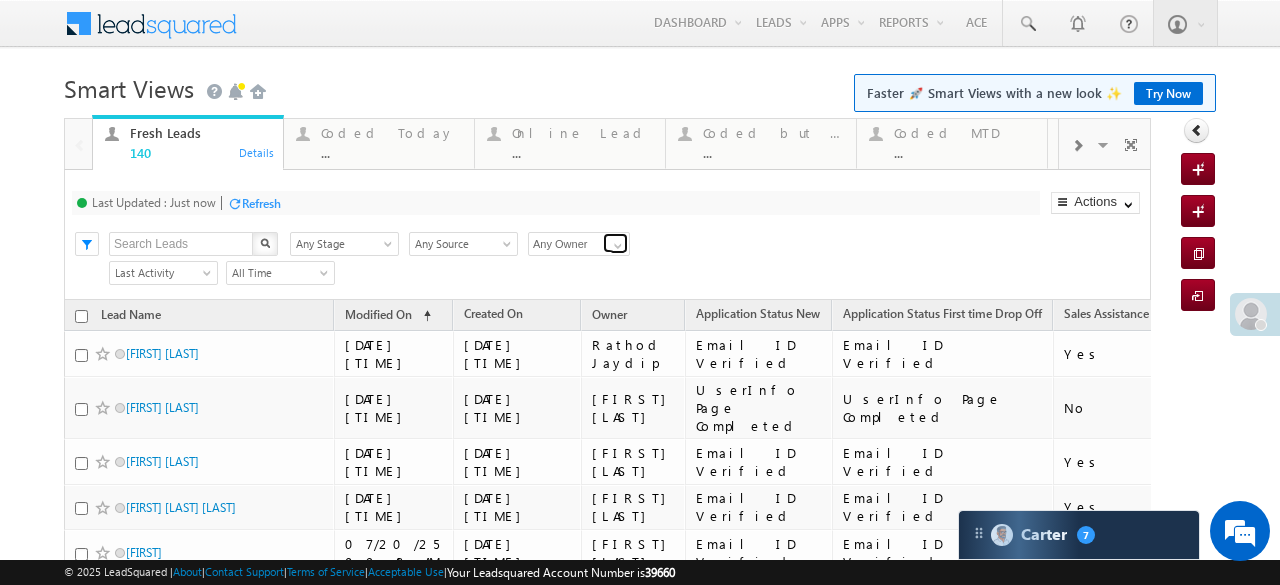click at bounding box center (615, 243) 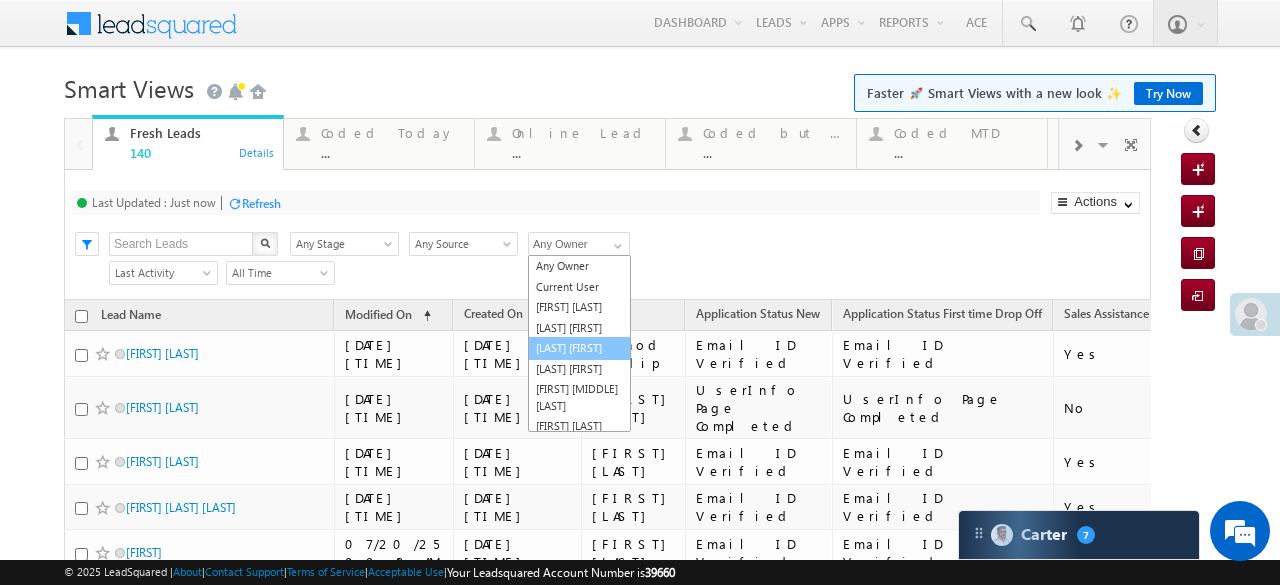 scroll, scrollTop: 100, scrollLeft: 0, axis: vertical 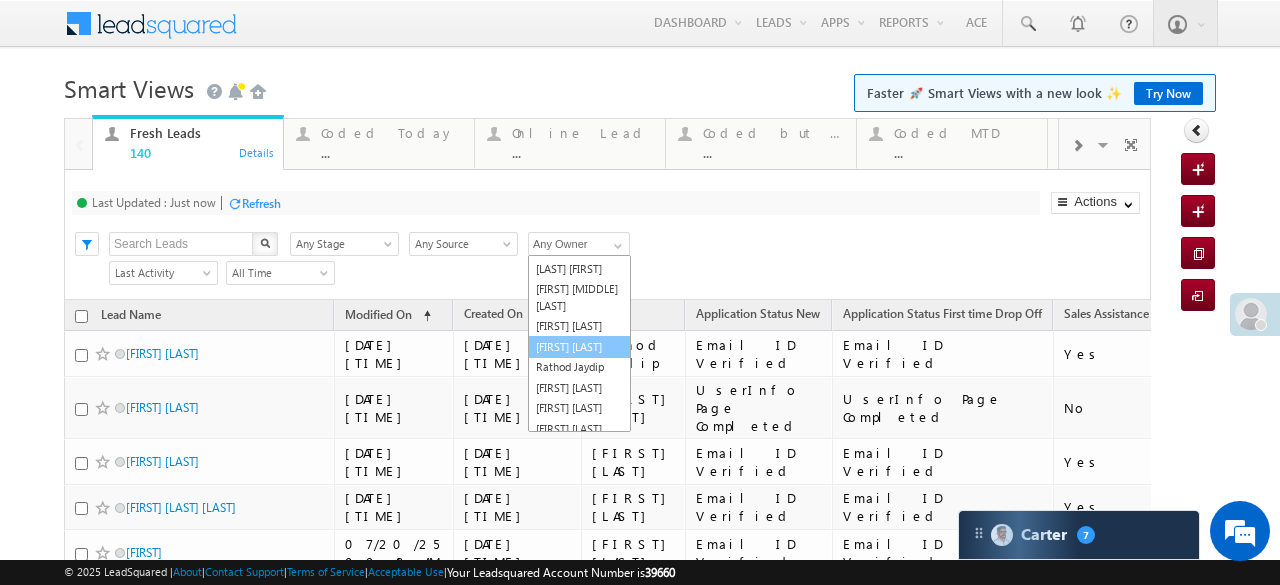 click on "[LAST] [FIRST]" at bounding box center [579, 347] 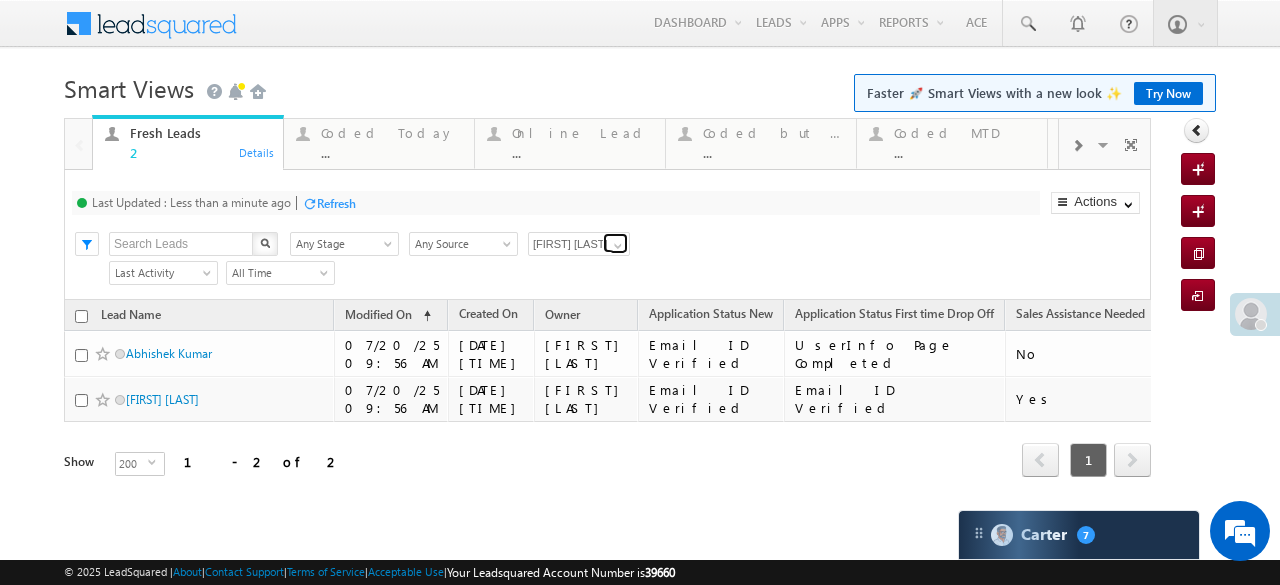 click at bounding box center (618, 246) 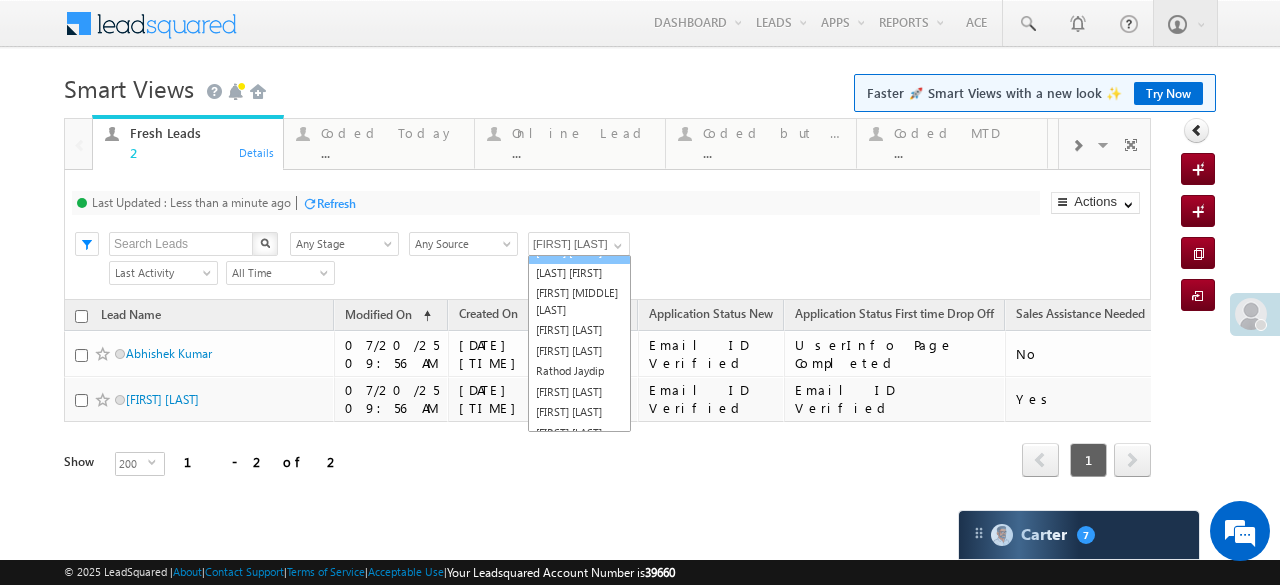 scroll, scrollTop: 0, scrollLeft: 0, axis: both 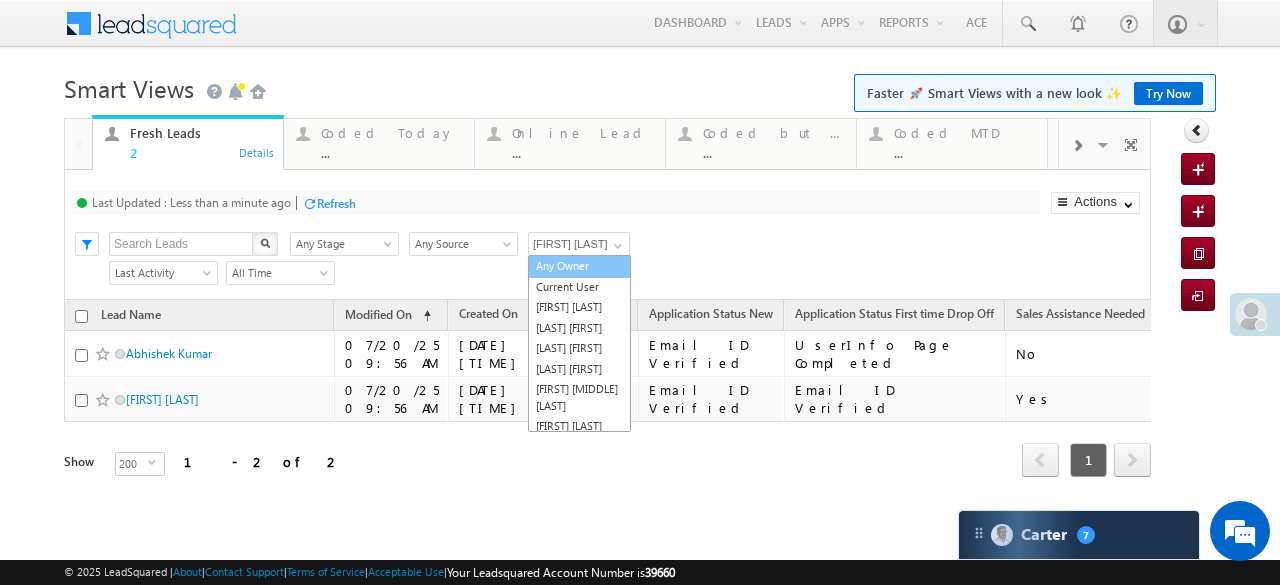 click on "Any Owner" at bounding box center (579, 266) 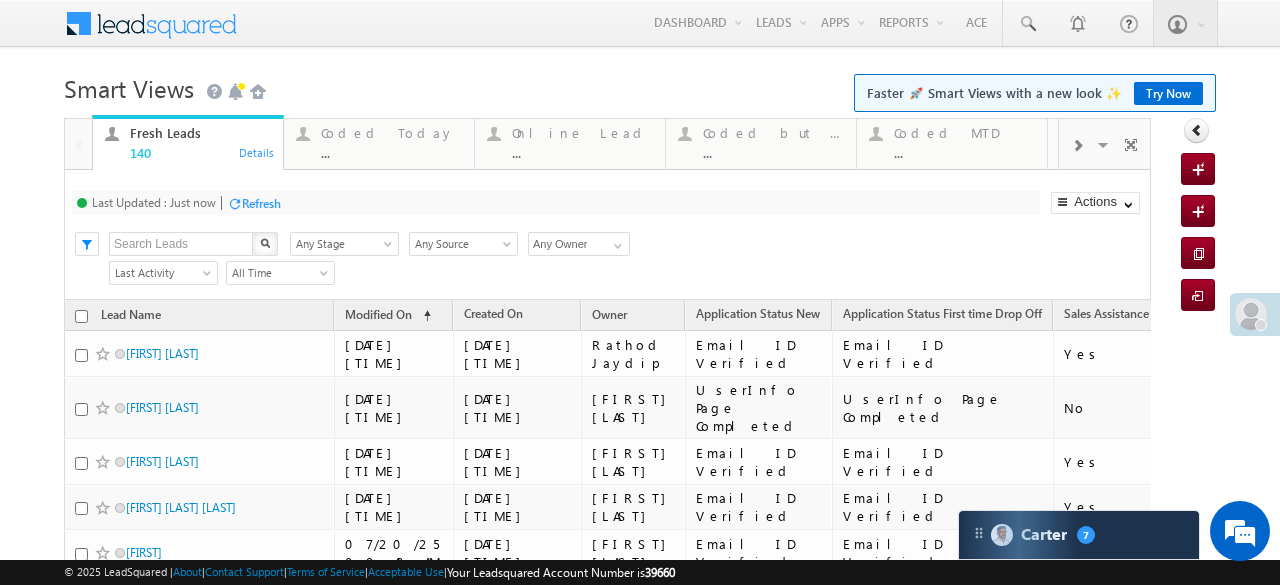 click on "Refresh" at bounding box center [261, 203] 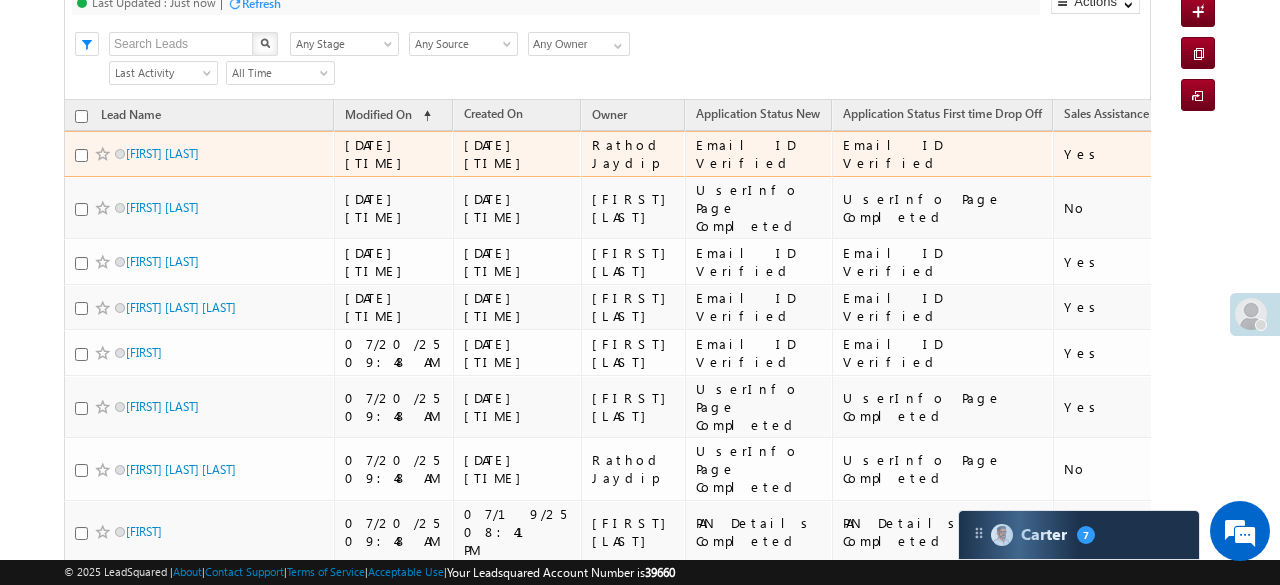 scroll, scrollTop: 0, scrollLeft: 0, axis: both 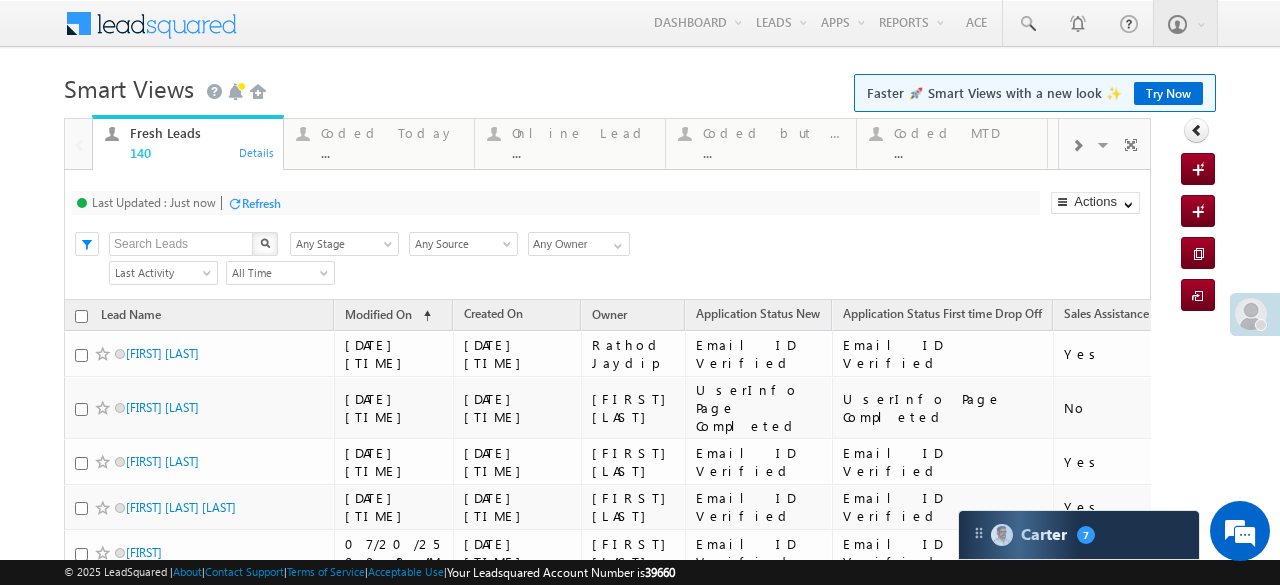 click on "Refresh" at bounding box center [261, 203] 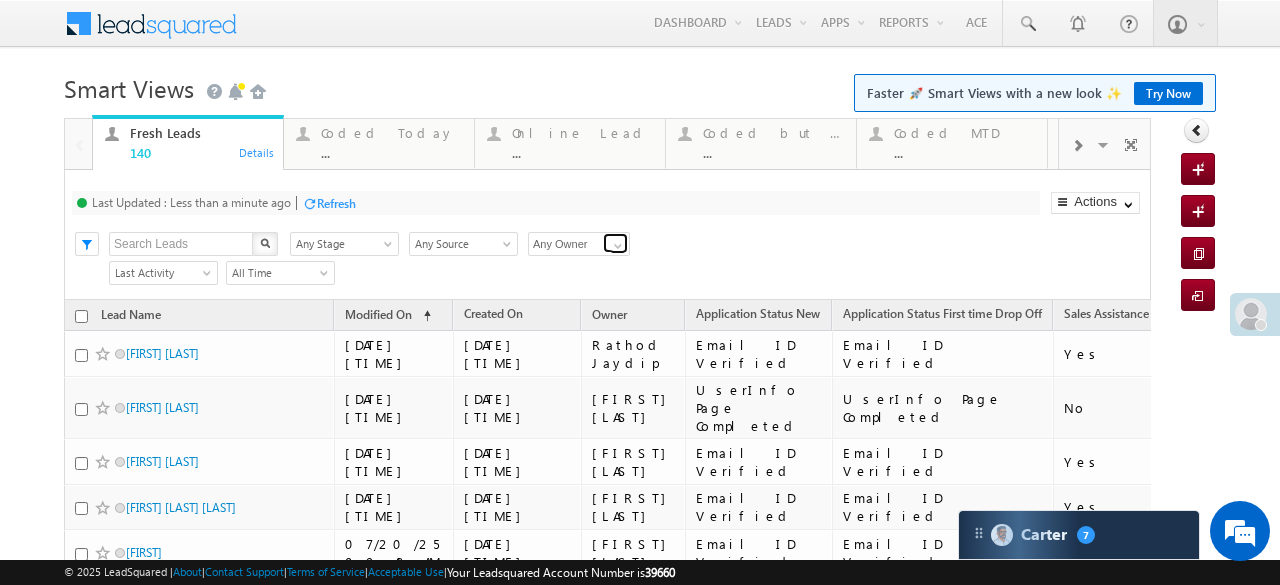 click at bounding box center (618, 246) 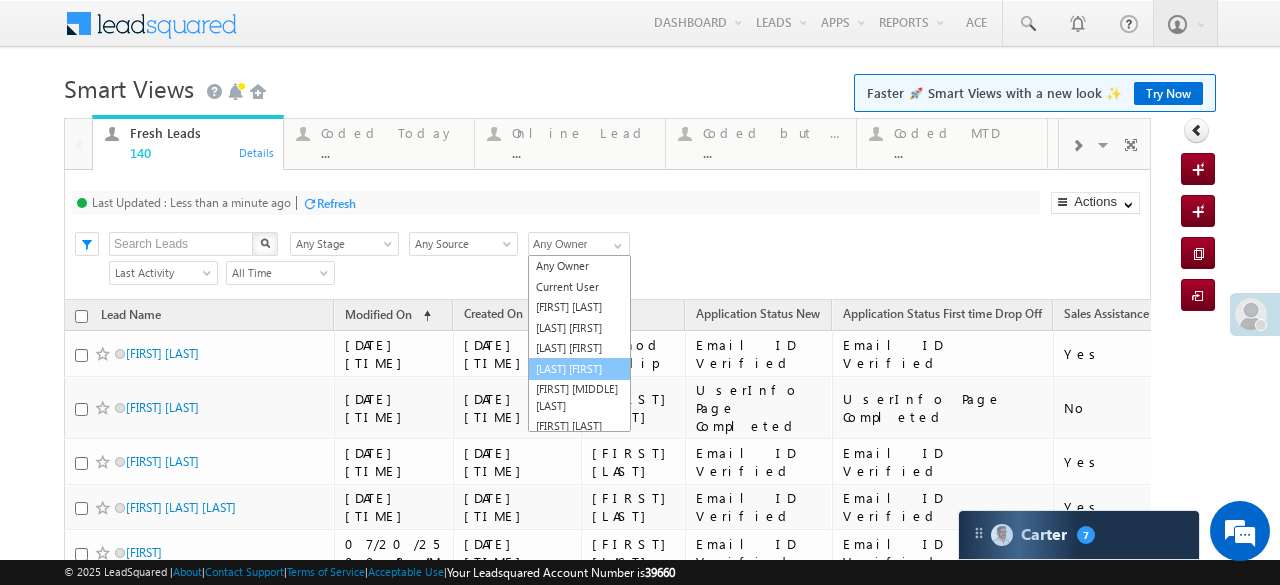 scroll, scrollTop: 210, scrollLeft: 0, axis: vertical 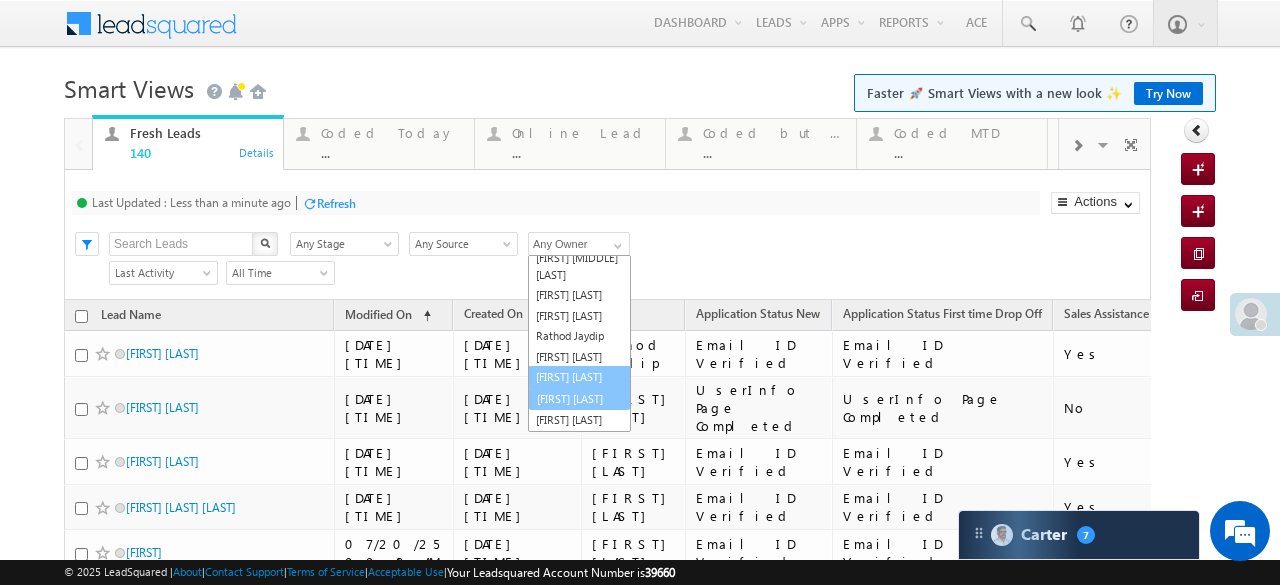 click on "Any Owner Current User Aftab Desai Arulkar Harshal Desai Manshi Gupta Payal Hardik Munjabhai Sondarva Harshita Yadav keshari Shubhamkumar Rathod Jaydip Saddam Kureshi sana shaikh Shalini Gupta Siddhi Shah" at bounding box center [579, 343] 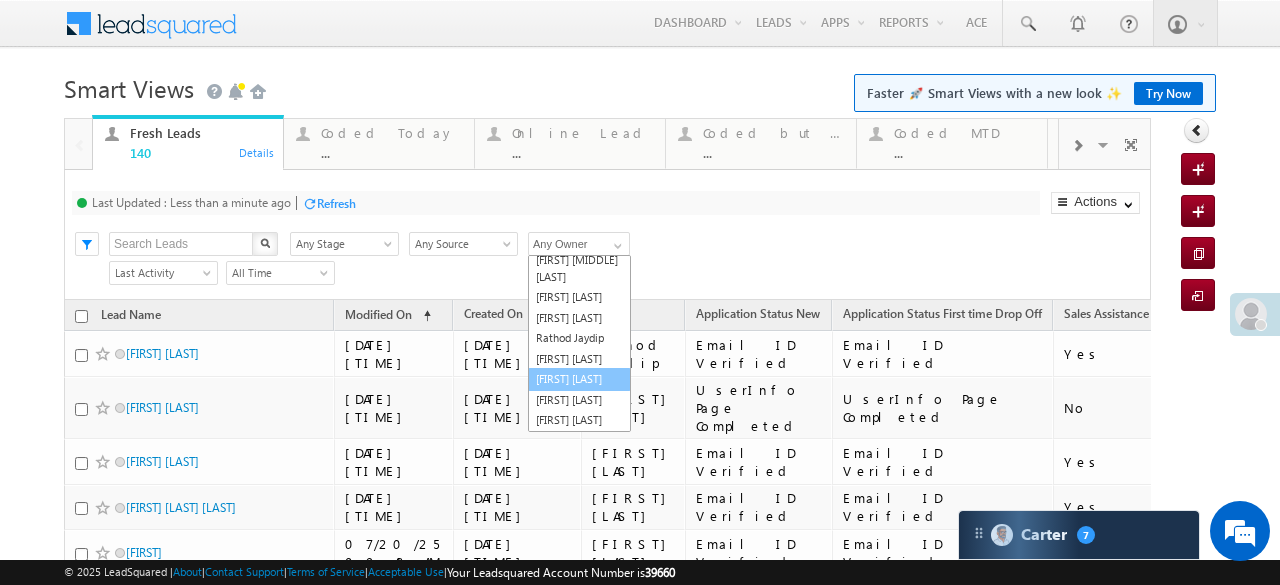 click on "sana shaikh" at bounding box center (579, 379) 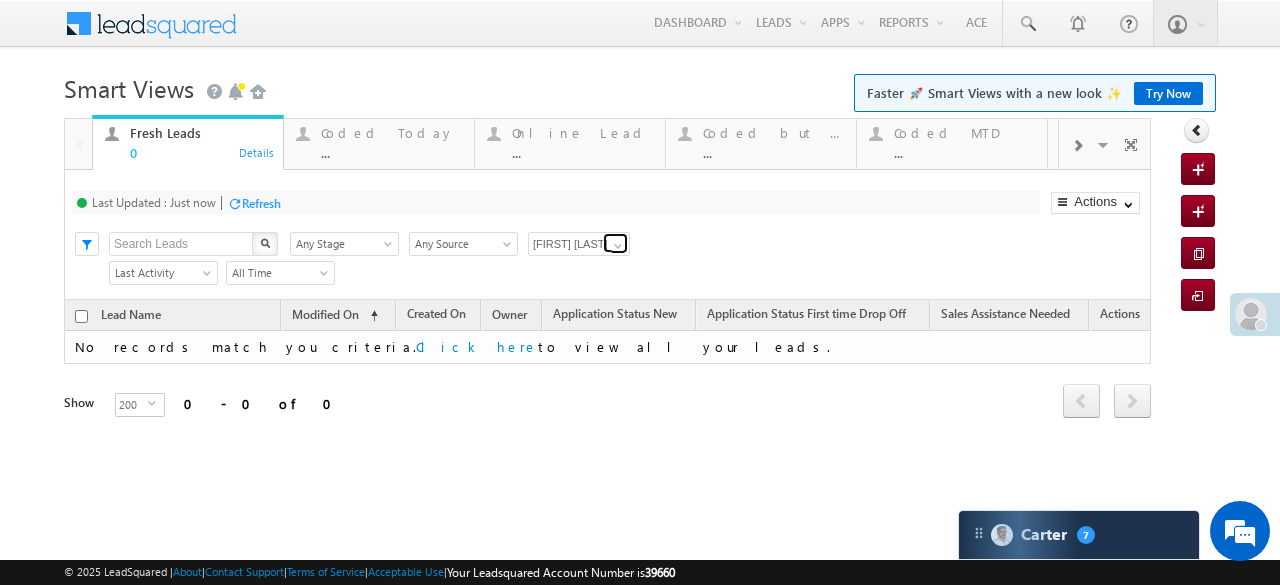 click at bounding box center [618, 246] 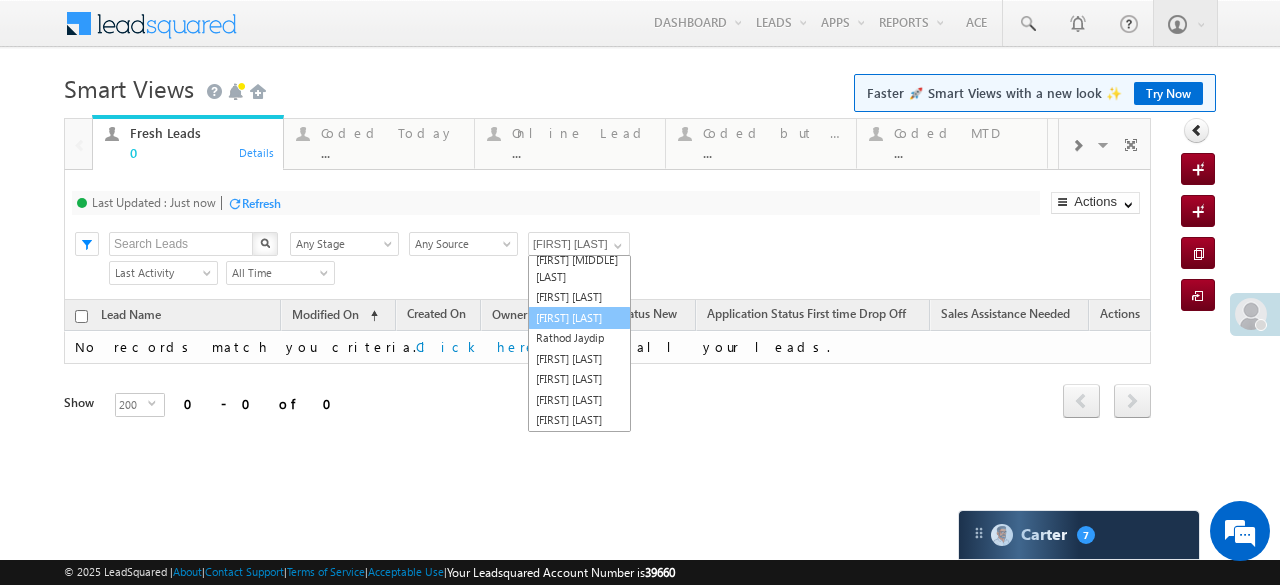 scroll, scrollTop: 0, scrollLeft: 0, axis: both 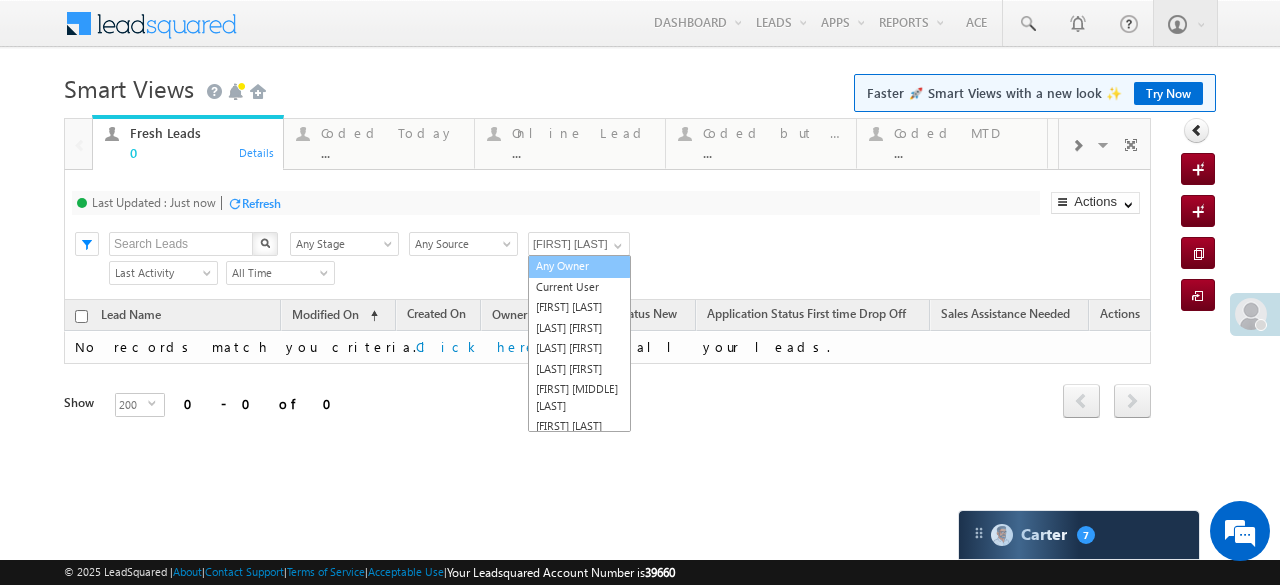 click on "Any Owner" at bounding box center (579, 266) 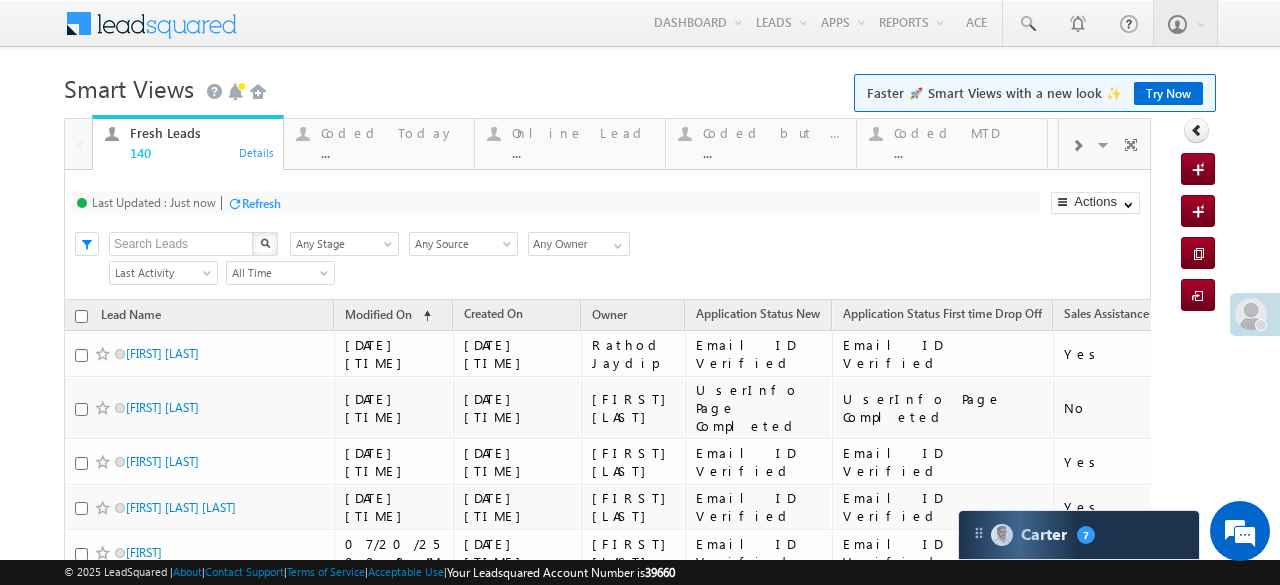 click on "Last Updated : Just now Refresh Refreshing...
Search
X
Lead Stage
Any Stage Any Stage
Lead Source
Any Source Any Source
Owner
Any Owner Any Owner Any Owner Current User Aftab Desai Arulkar Harshal Desai Manshi Gupta Payal Hardik Munjabhai Sondarva Harshita Yadav keshari Shubhamkumar Rathod Jaydip Saddam Kureshi sana shaikh Shalini Gupta Siddhi Shah Any Owner Current User Aftab Desai Arulkar Harshal Desai Manshi Gupta Payal Hardik Munjabhai Sondarva Harshita Yadav keshari Shubhamkumar Rathod Jaydip Saddam Kureshi sana shaikh Shalini Gupta Siddhi Shah Any Owner any Any Owner Current User Aftab Desai Arulkar Harshal Desai Manshi Gupta Payal" at bounding box center (607, 235) 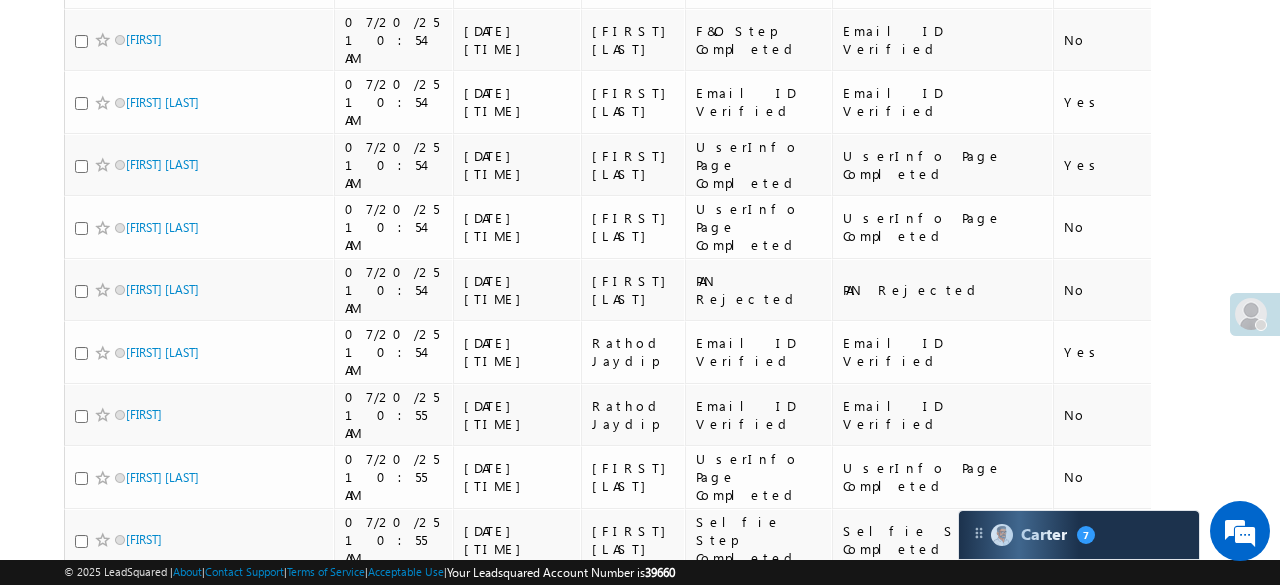 scroll, scrollTop: 6260, scrollLeft: 0, axis: vertical 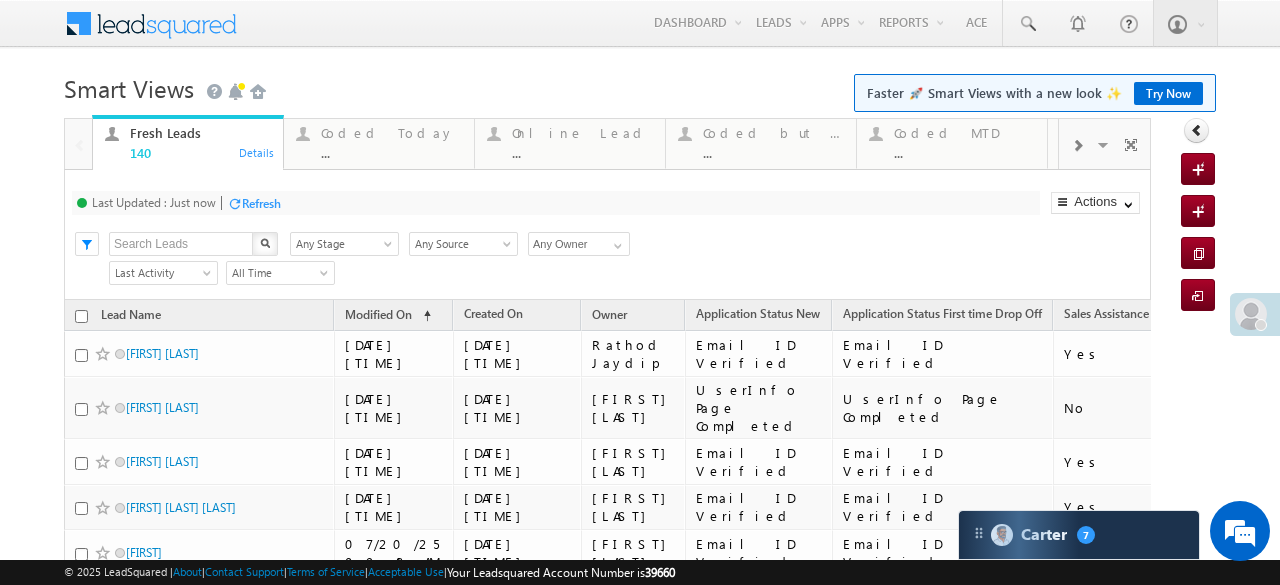 click on "Refresh" at bounding box center [261, 203] 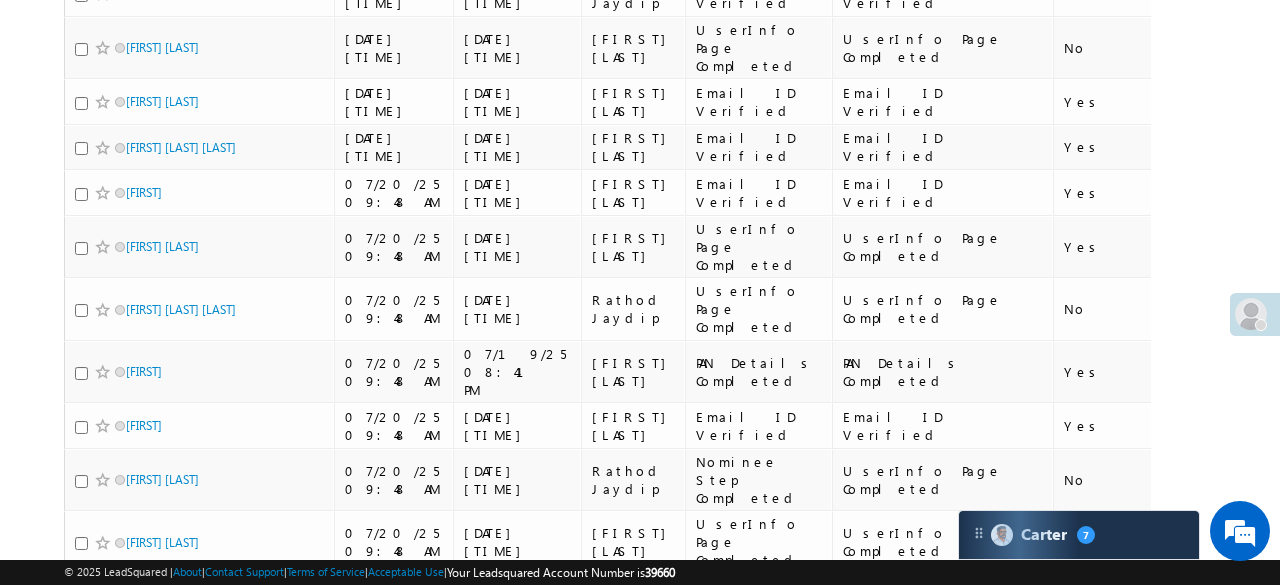 scroll, scrollTop: 0, scrollLeft: 0, axis: both 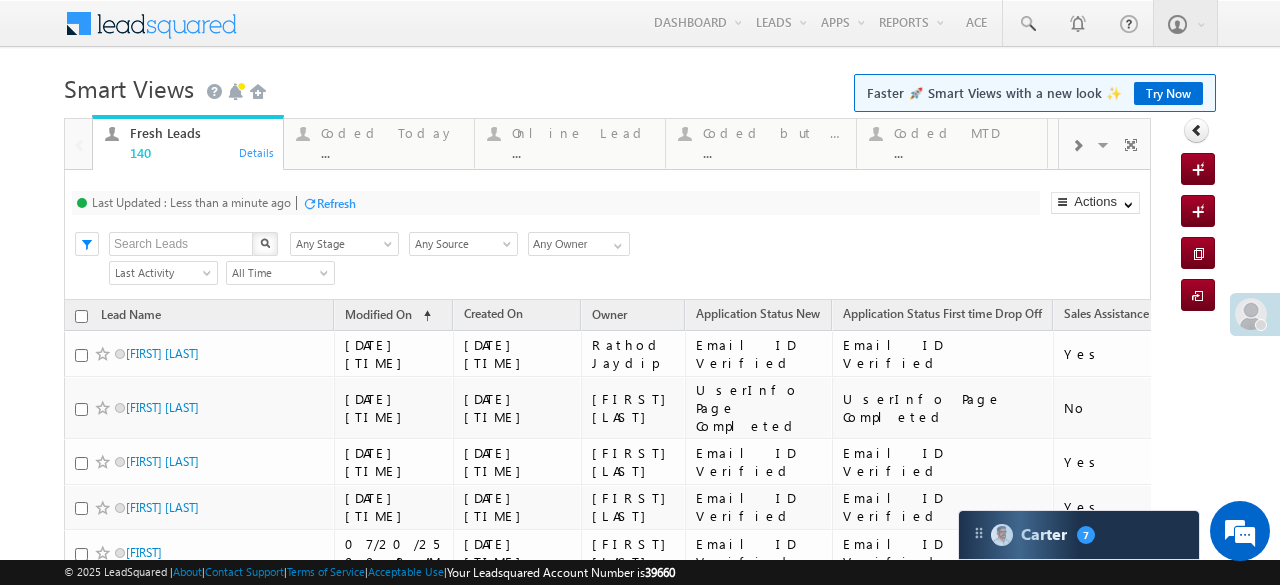click on "Refresh" at bounding box center [336, 203] 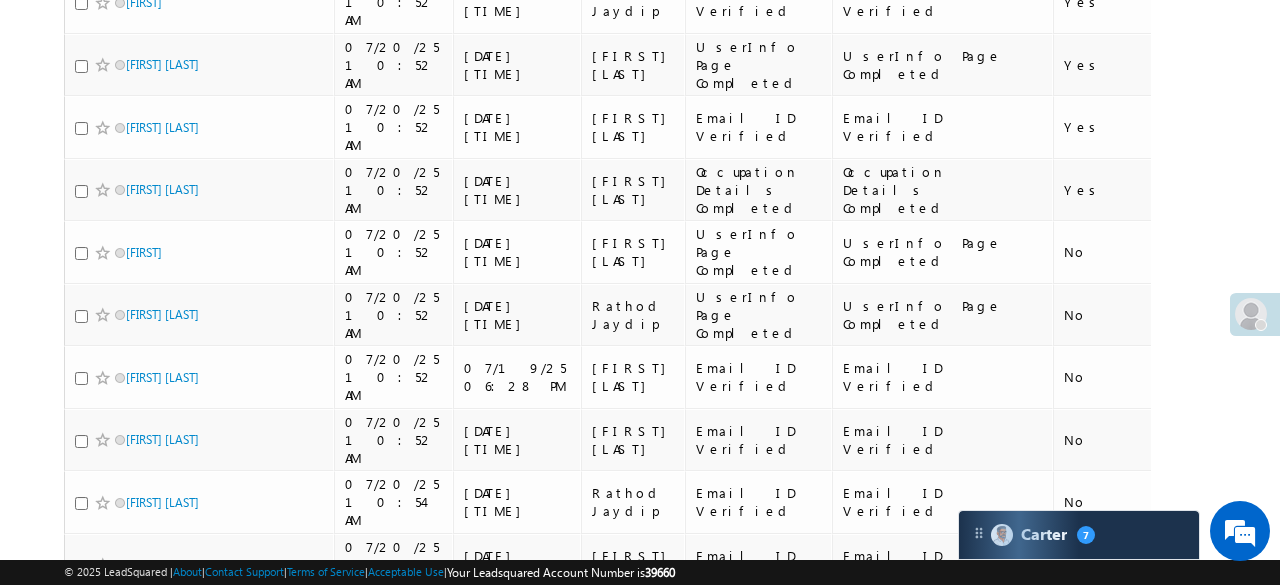 scroll, scrollTop: 5500, scrollLeft: 0, axis: vertical 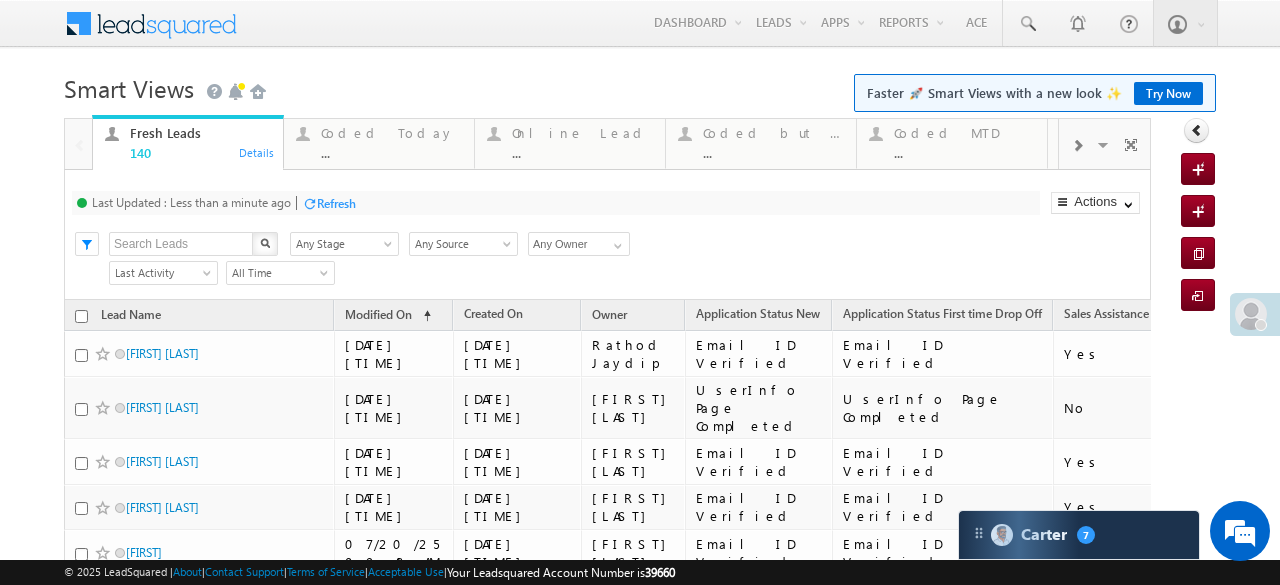 click on "Refresh" at bounding box center (336, 203) 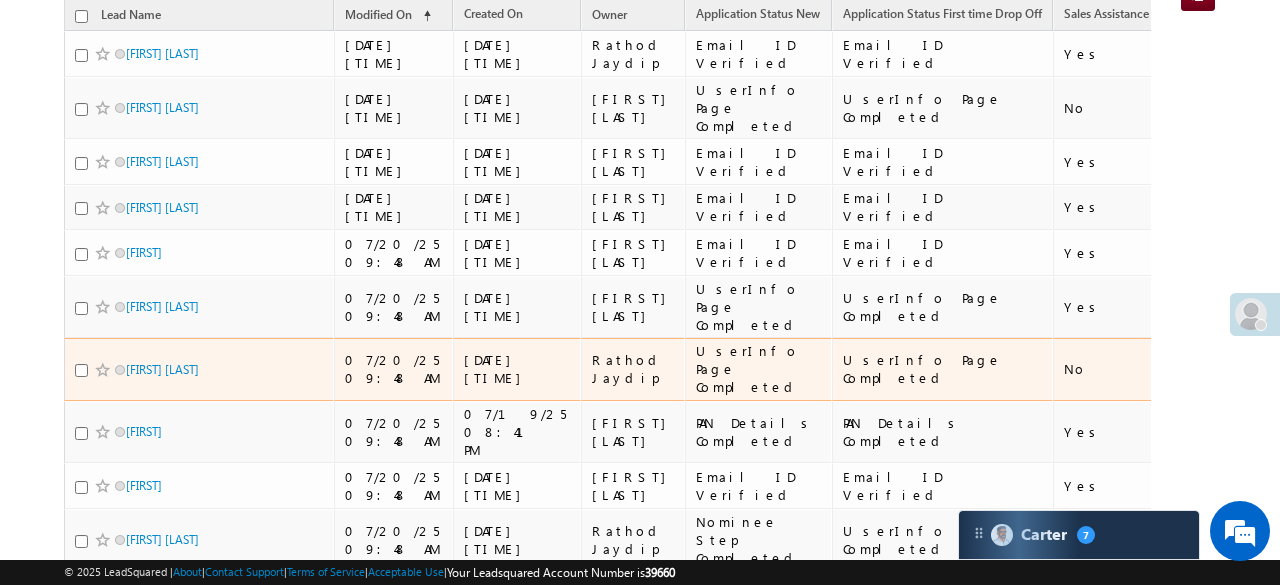 scroll, scrollTop: 0, scrollLeft: 0, axis: both 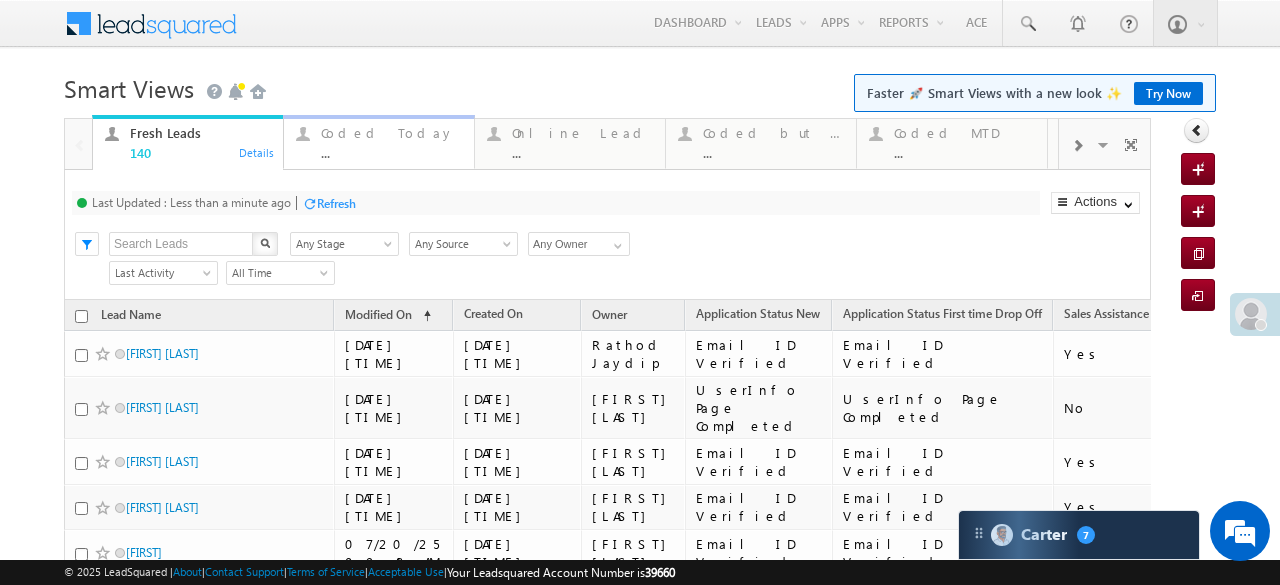 click on "Coded Today ..." at bounding box center (392, 140) 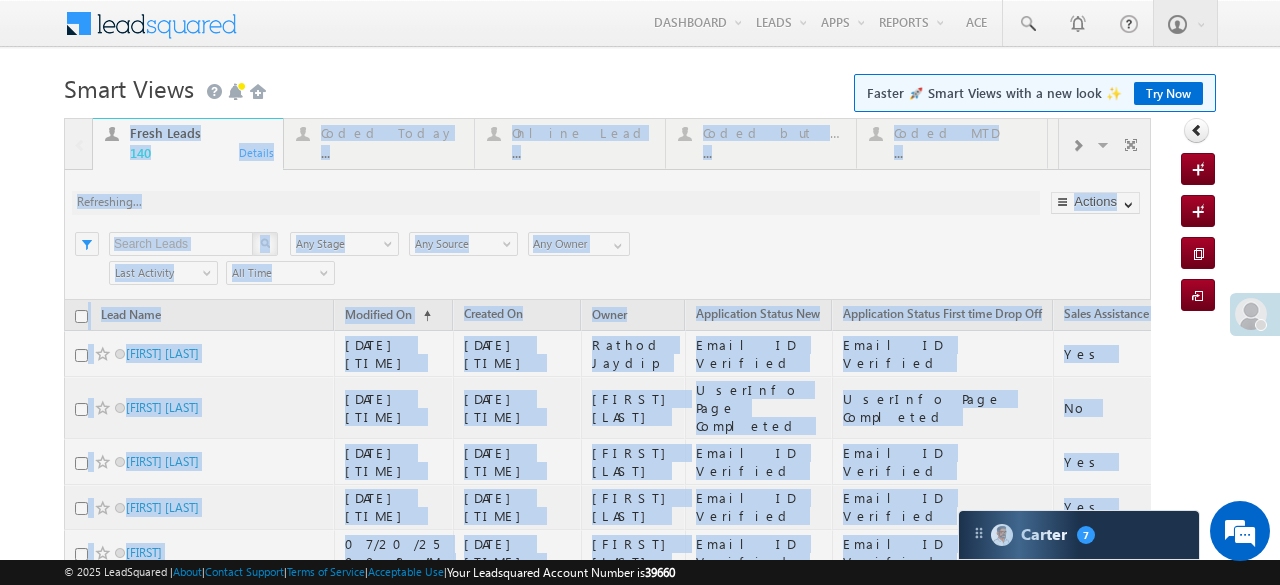 click at bounding box center [607, 4332] 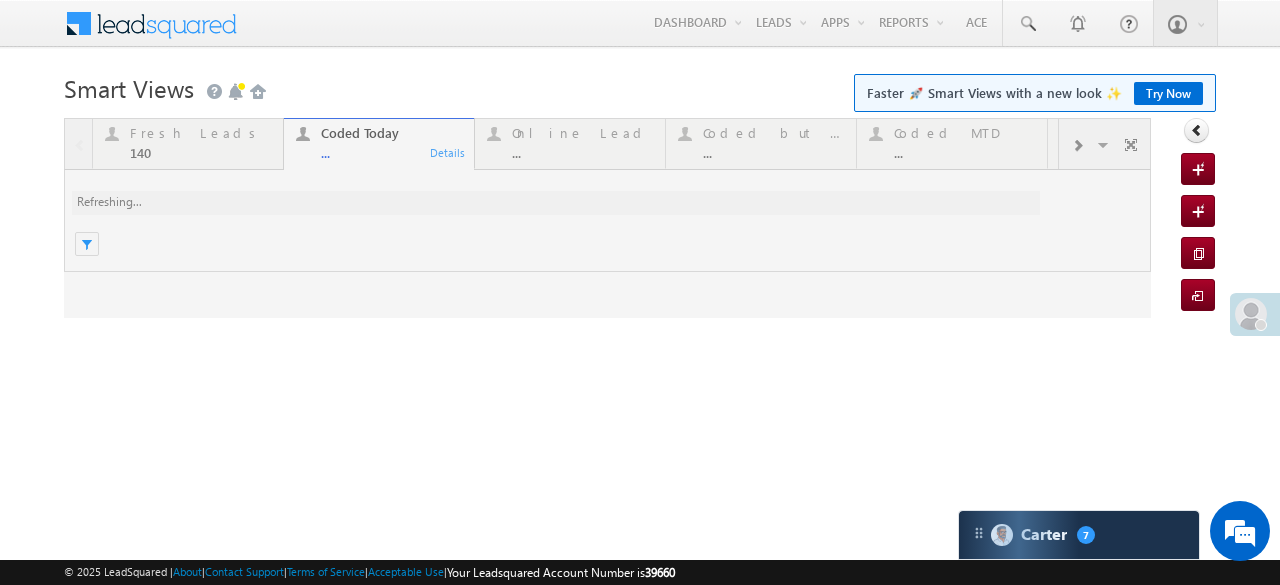 scroll, scrollTop: 0, scrollLeft: 0, axis: both 